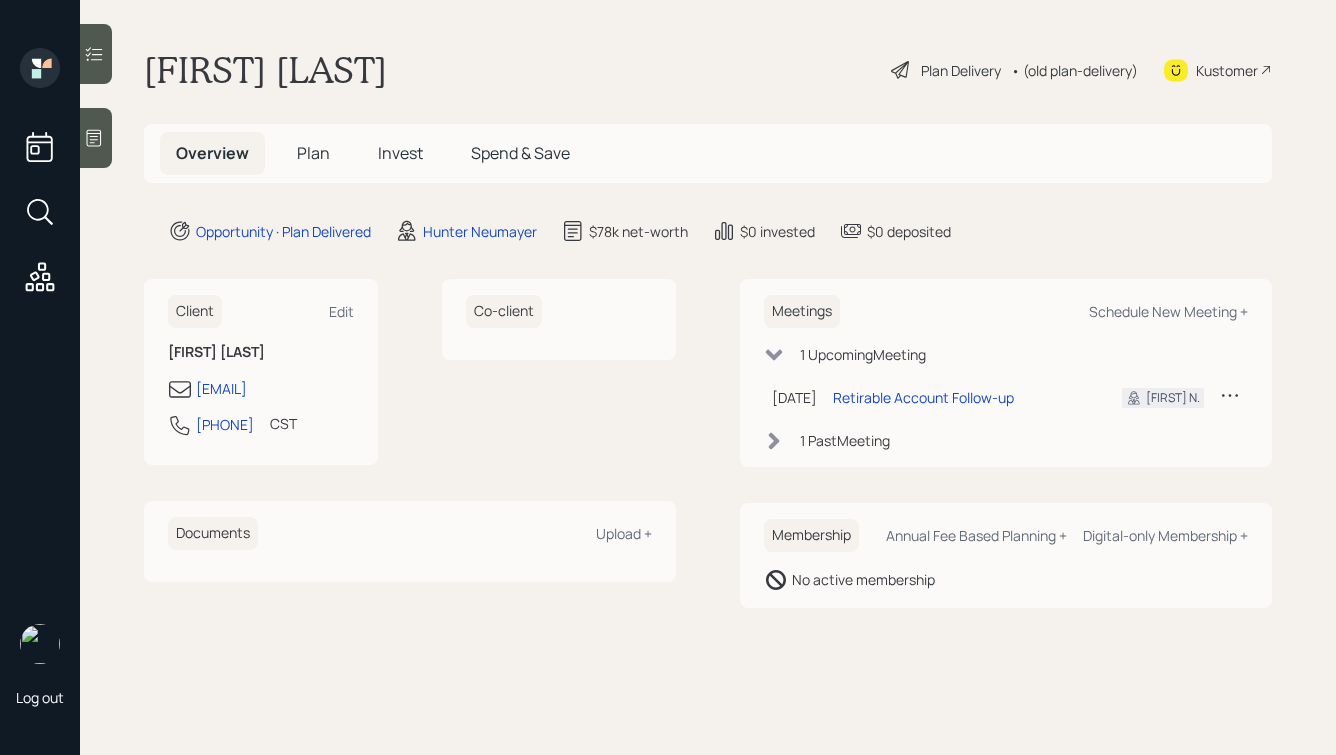 scroll, scrollTop: 0, scrollLeft: 0, axis: both 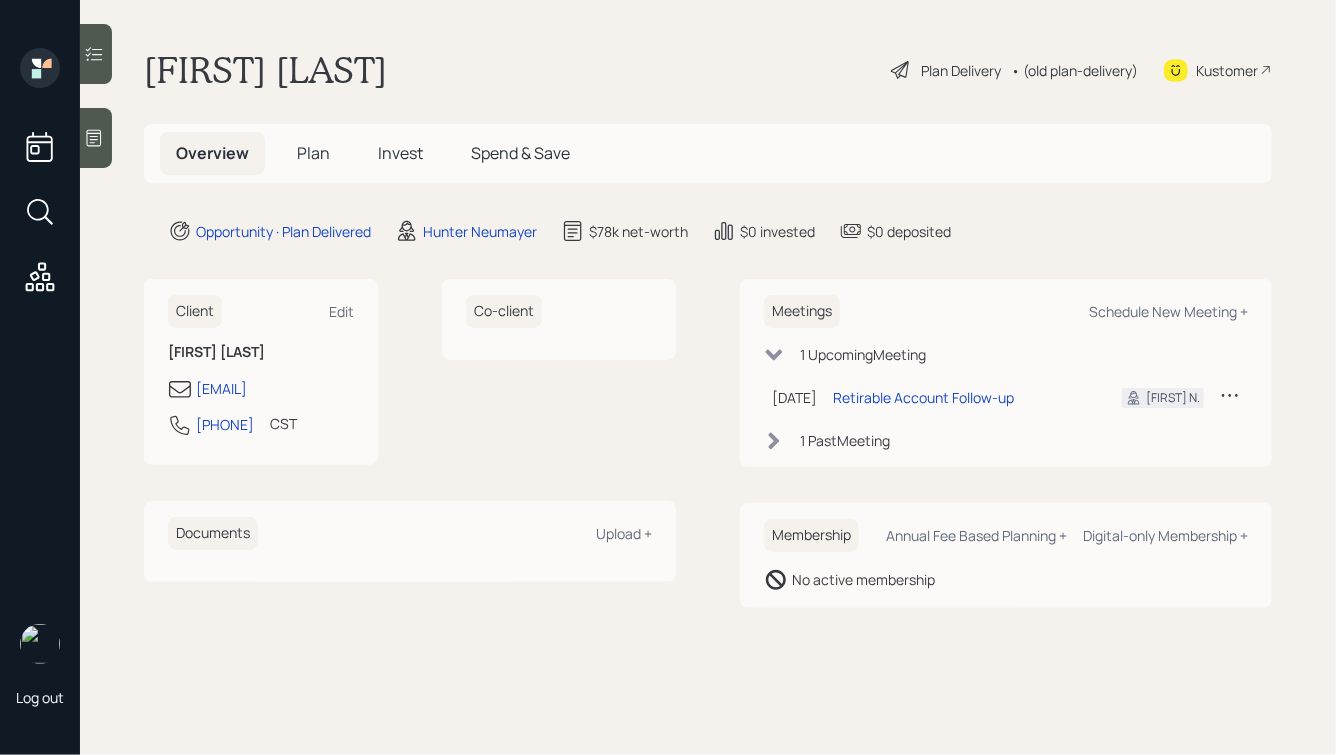 click on "Plan" at bounding box center (313, 153) 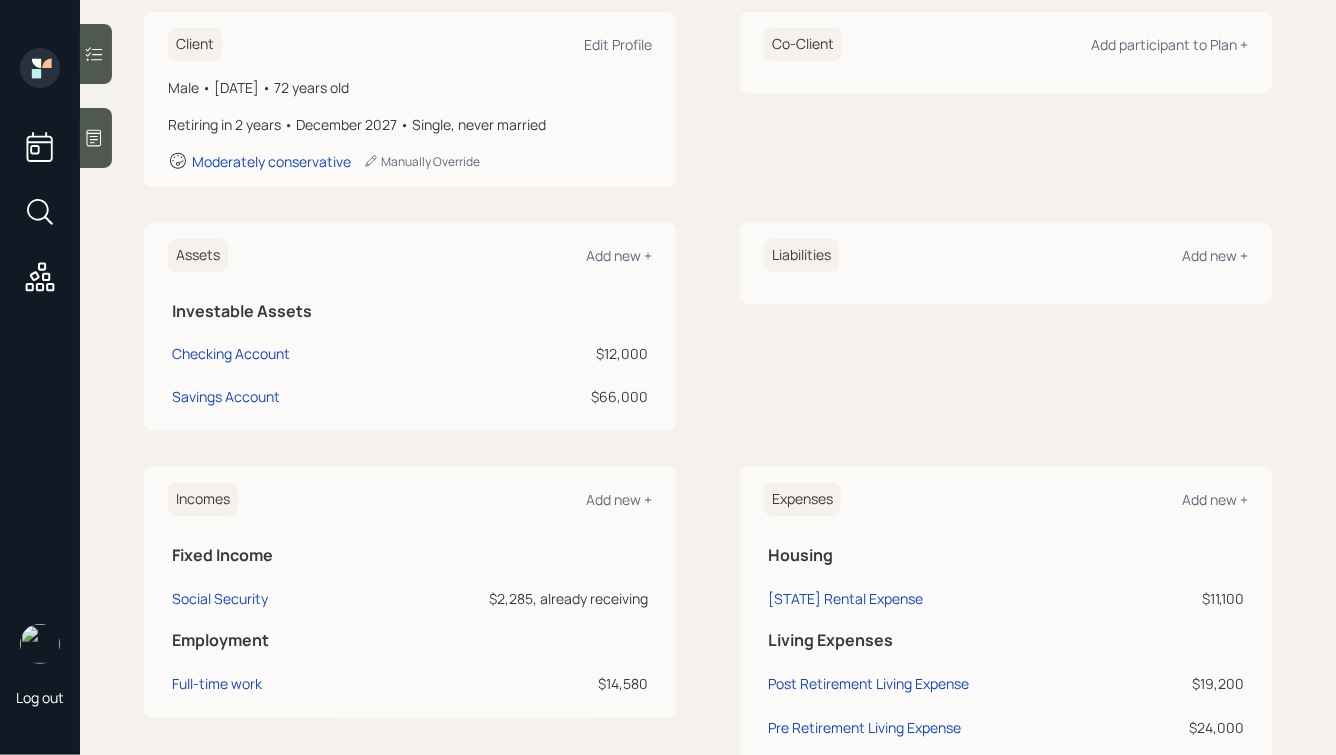 scroll, scrollTop: 475, scrollLeft: 0, axis: vertical 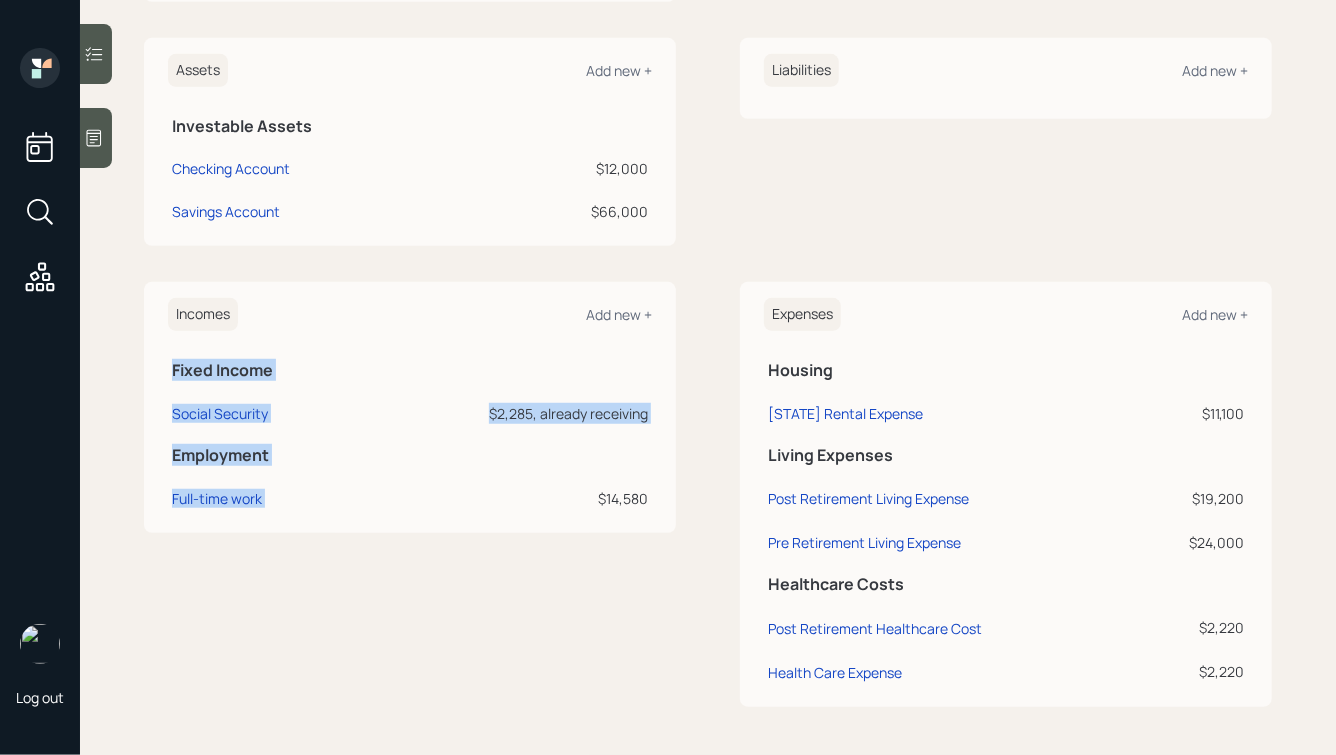 drag, startPoint x: 658, startPoint y: 505, endPoint x: 489, endPoint y: 482, distance: 170.5579 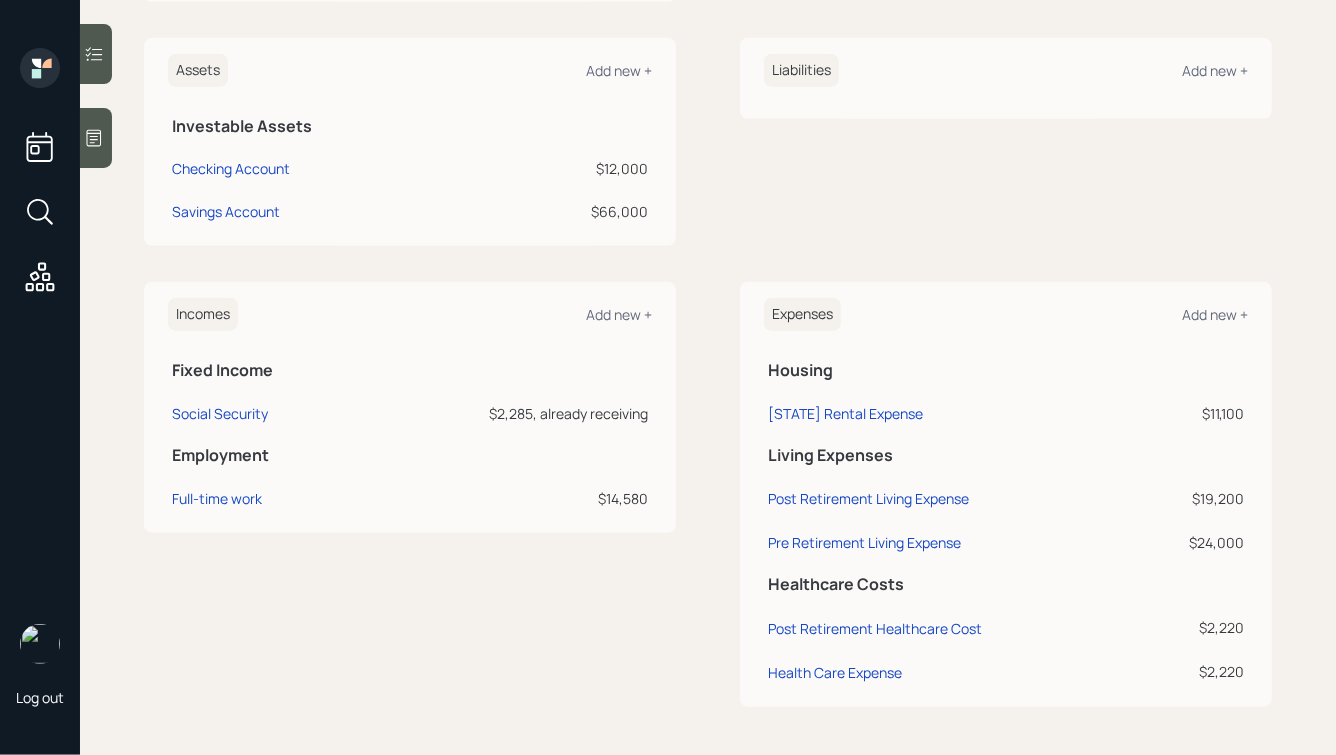 click 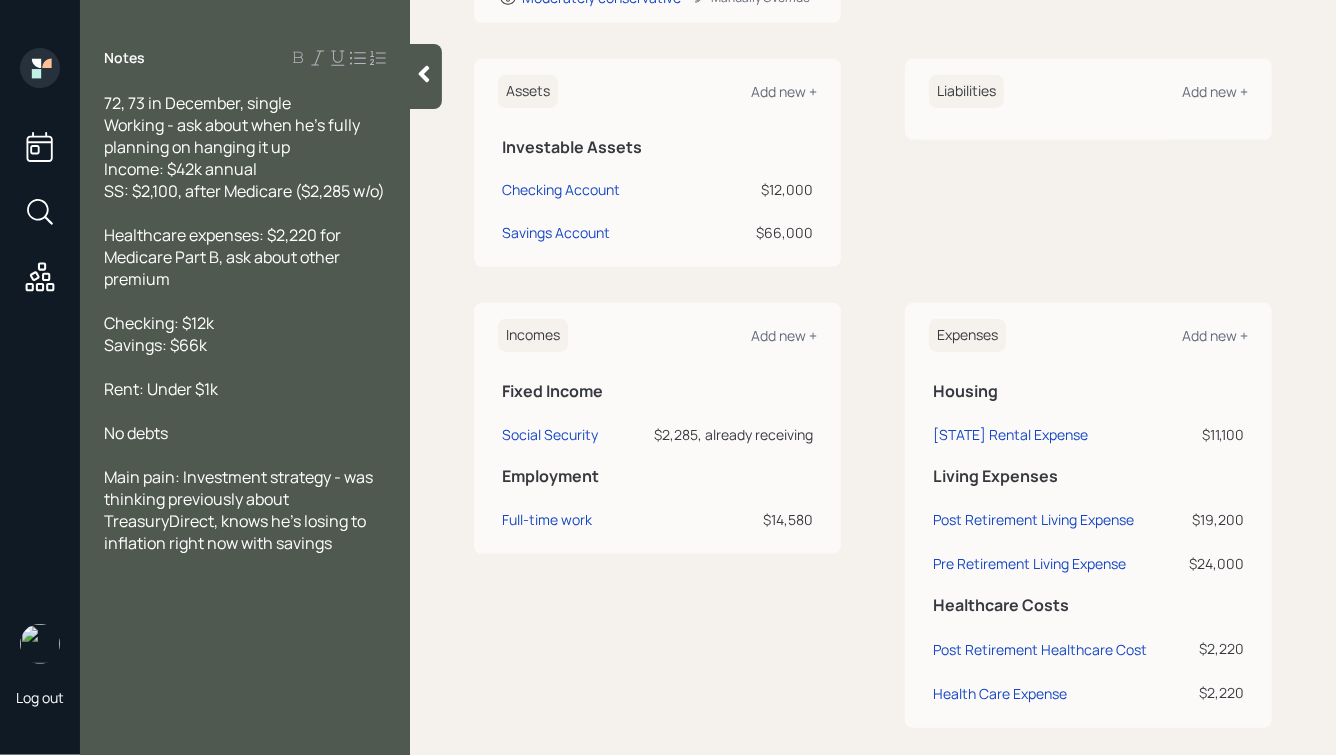 click 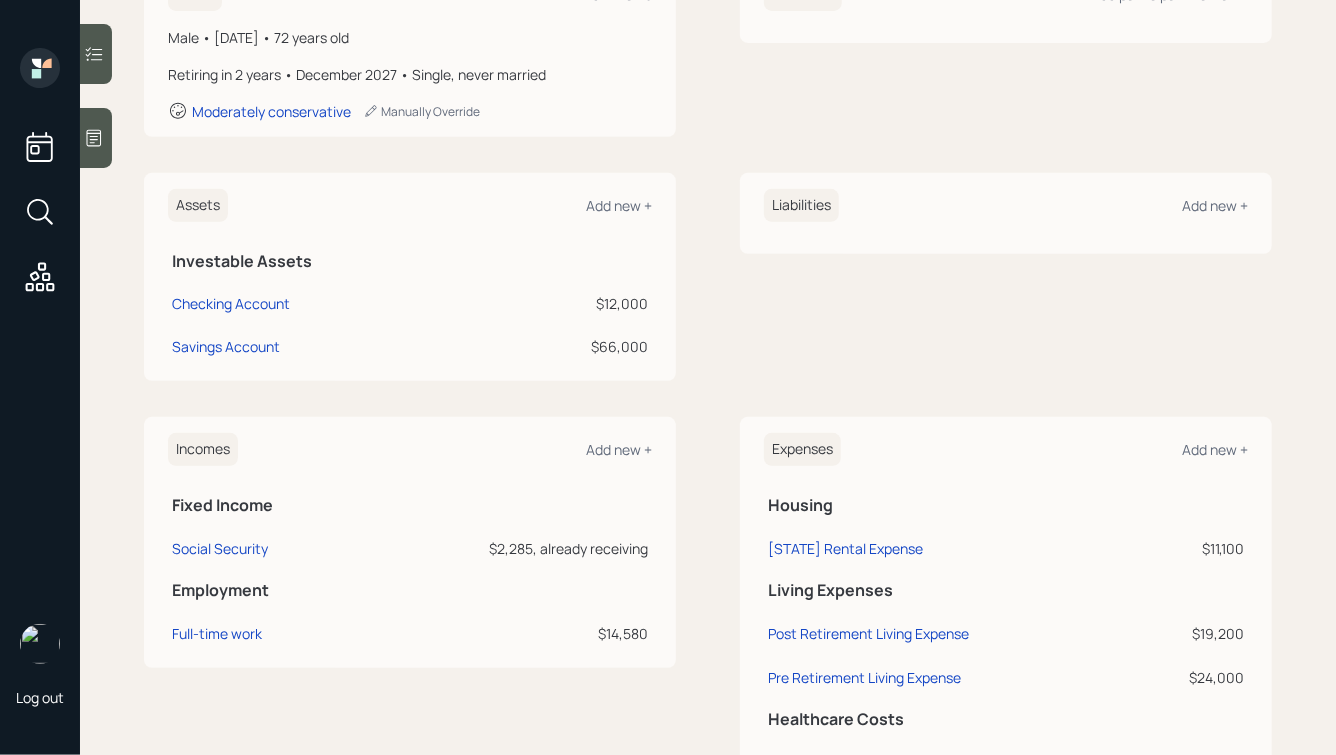 scroll, scrollTop: 350, scrollLeft: 0, axis: vertical 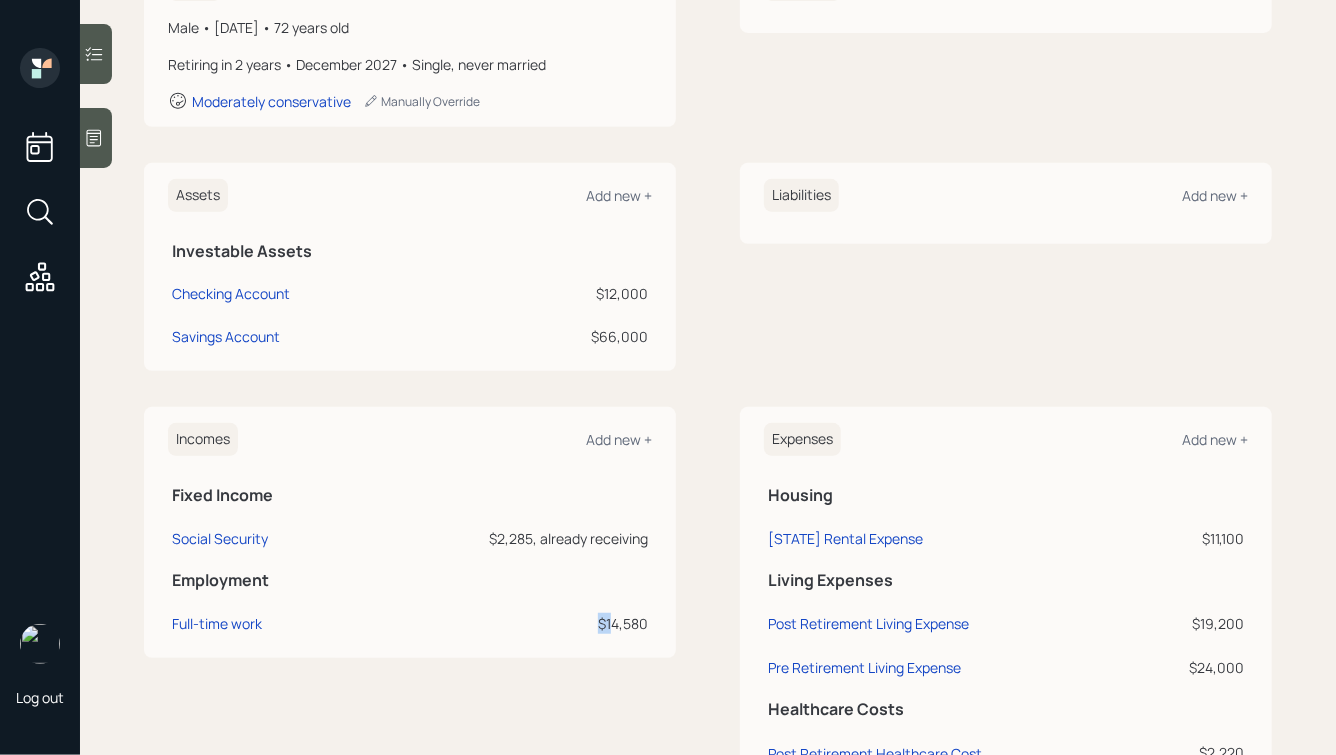 drag, startPoint x: 600, startPoint y: 625, endPoint x: 627, endPoint y: 627, distance: 27.073973 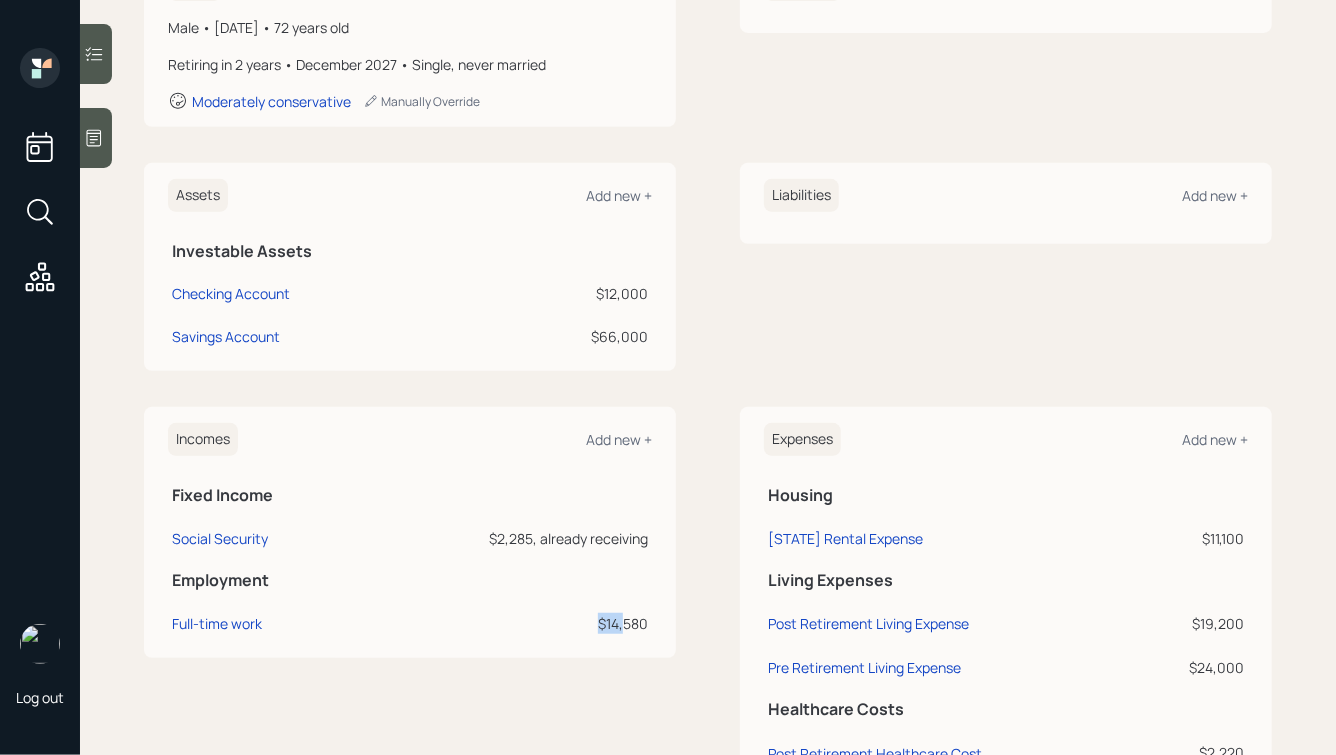 click on "$14,580" at bounding box center [503, 623] 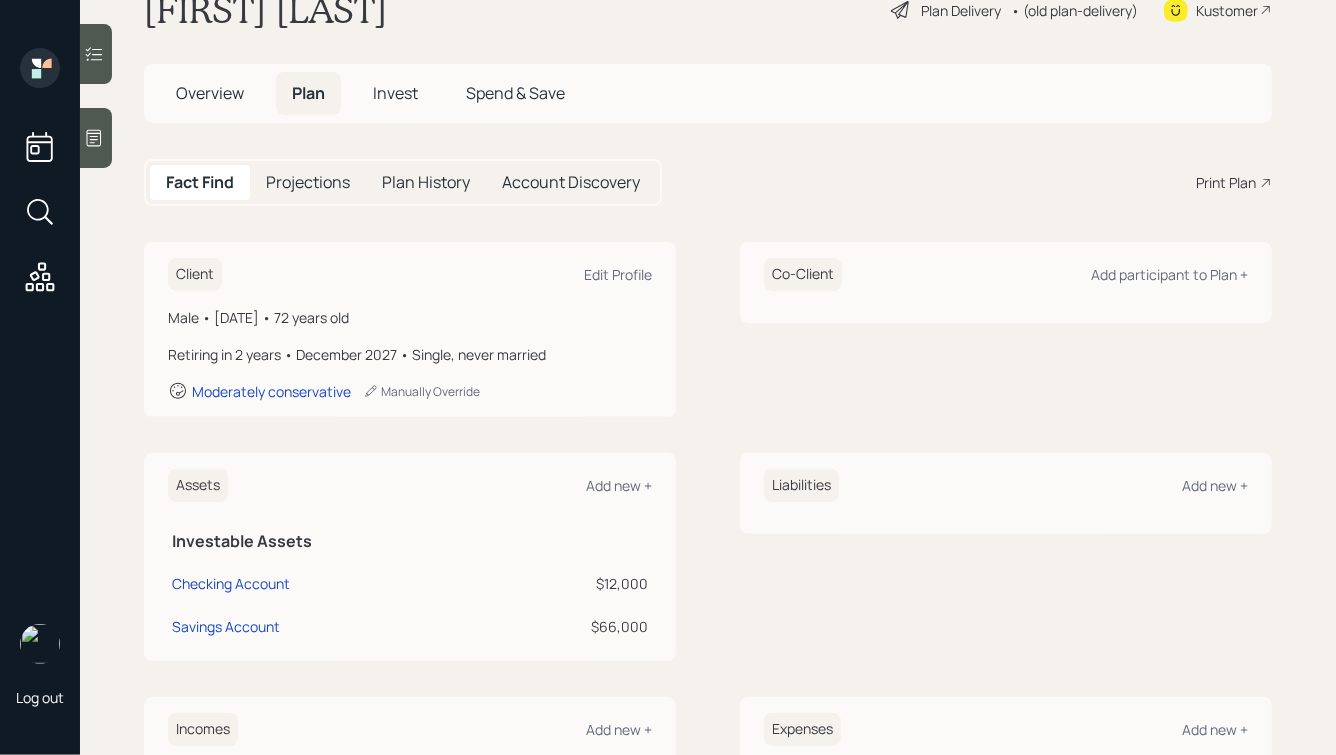 scroll, scrollTop: 0, scrollLeft: 0, axis: both 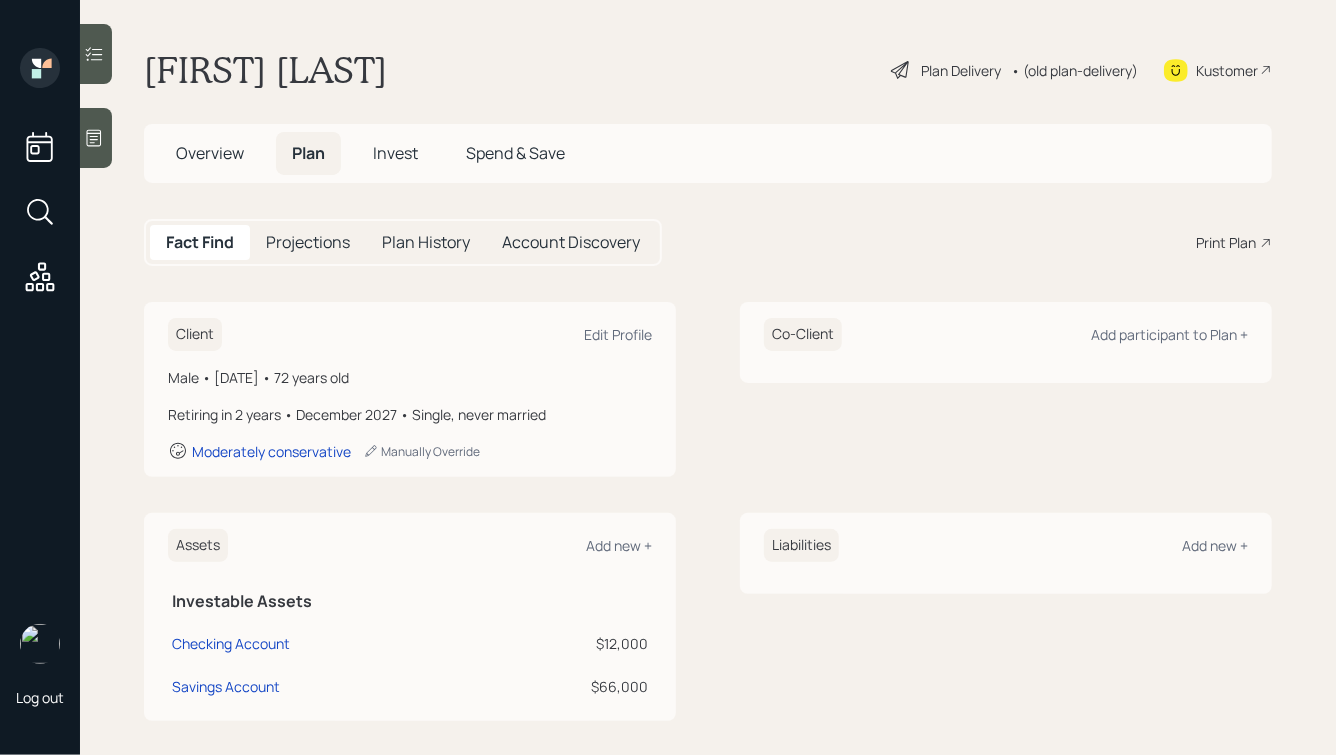 click on "Plan Delivery" at bounding box center [946, 70] 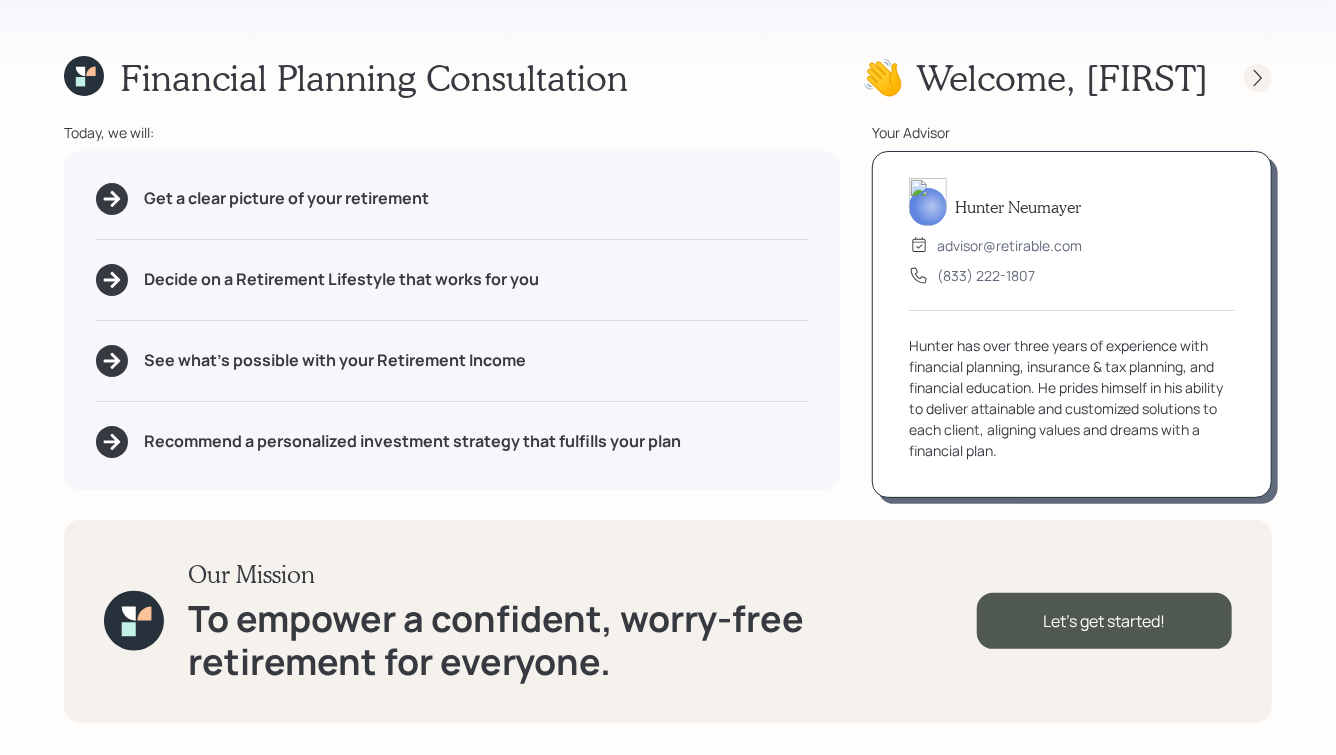 click 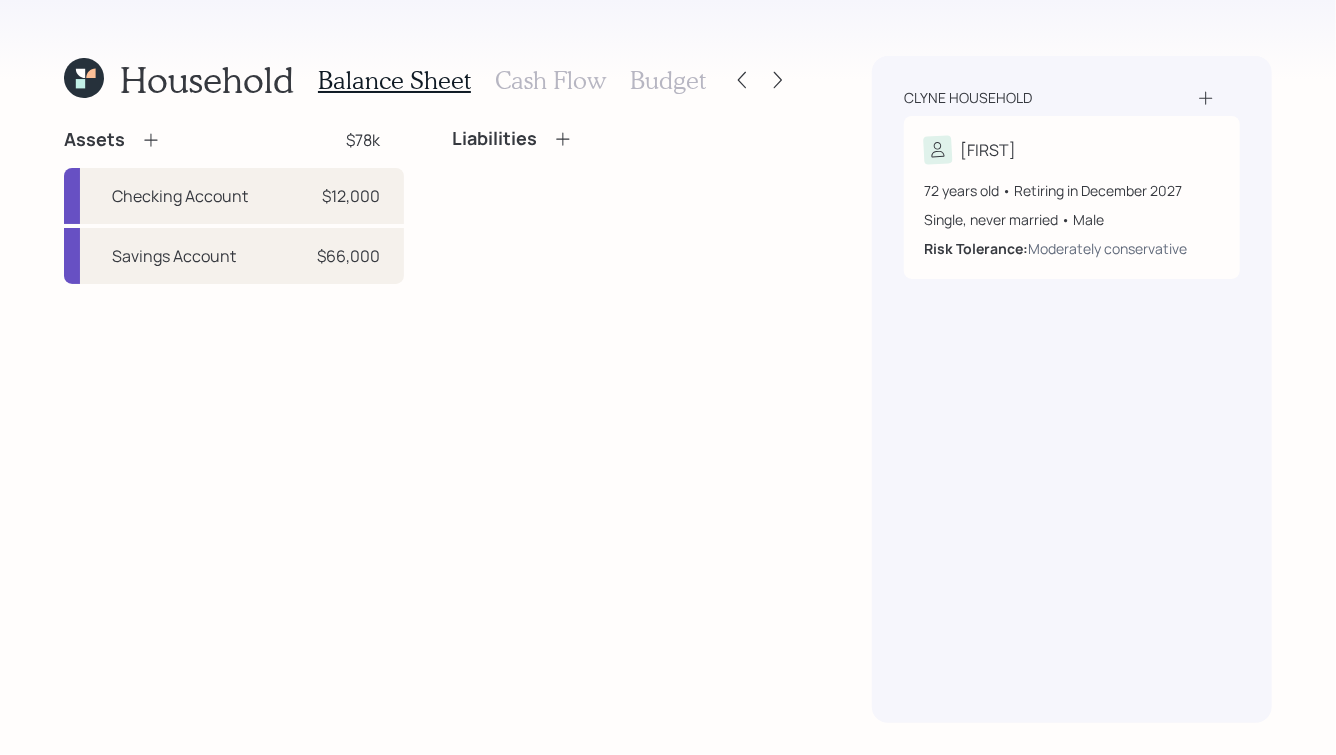 click on "Cash Flow" at bounding box center (550, 80) 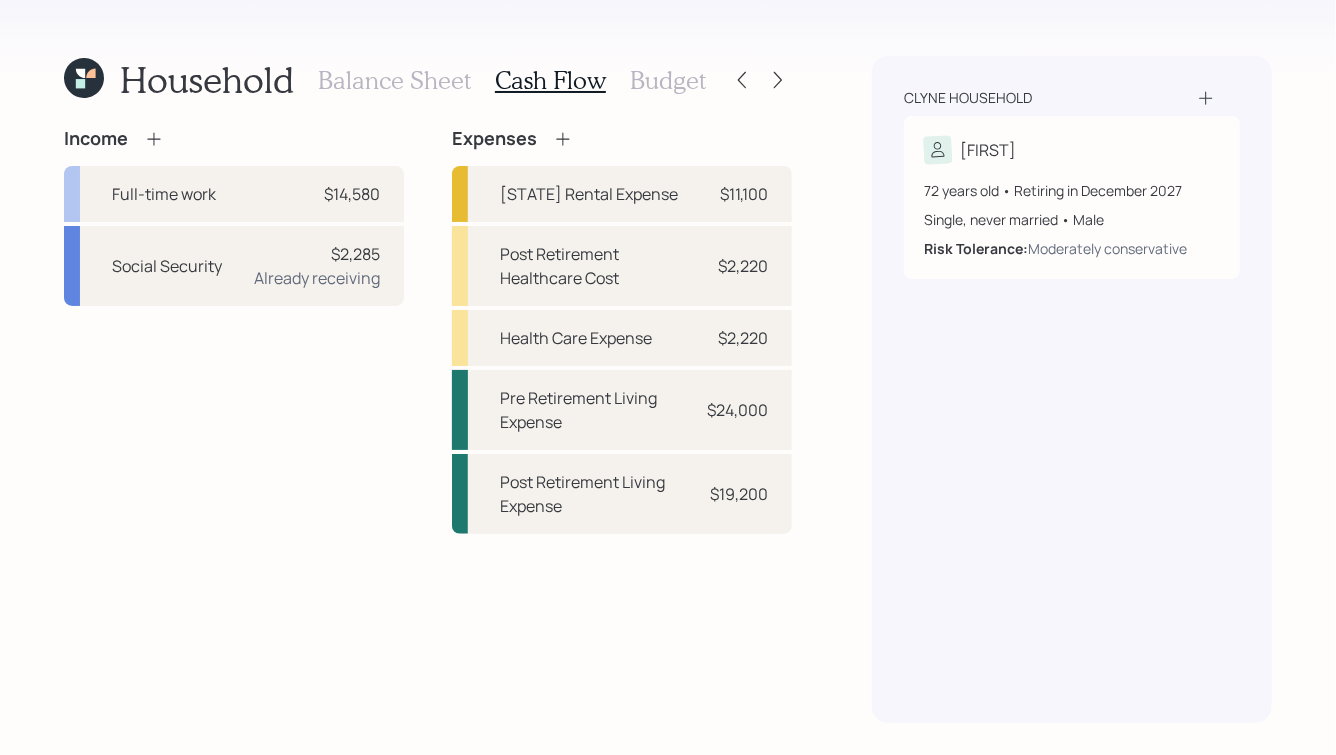 click on "Budget" at bounding box center [668, 80] 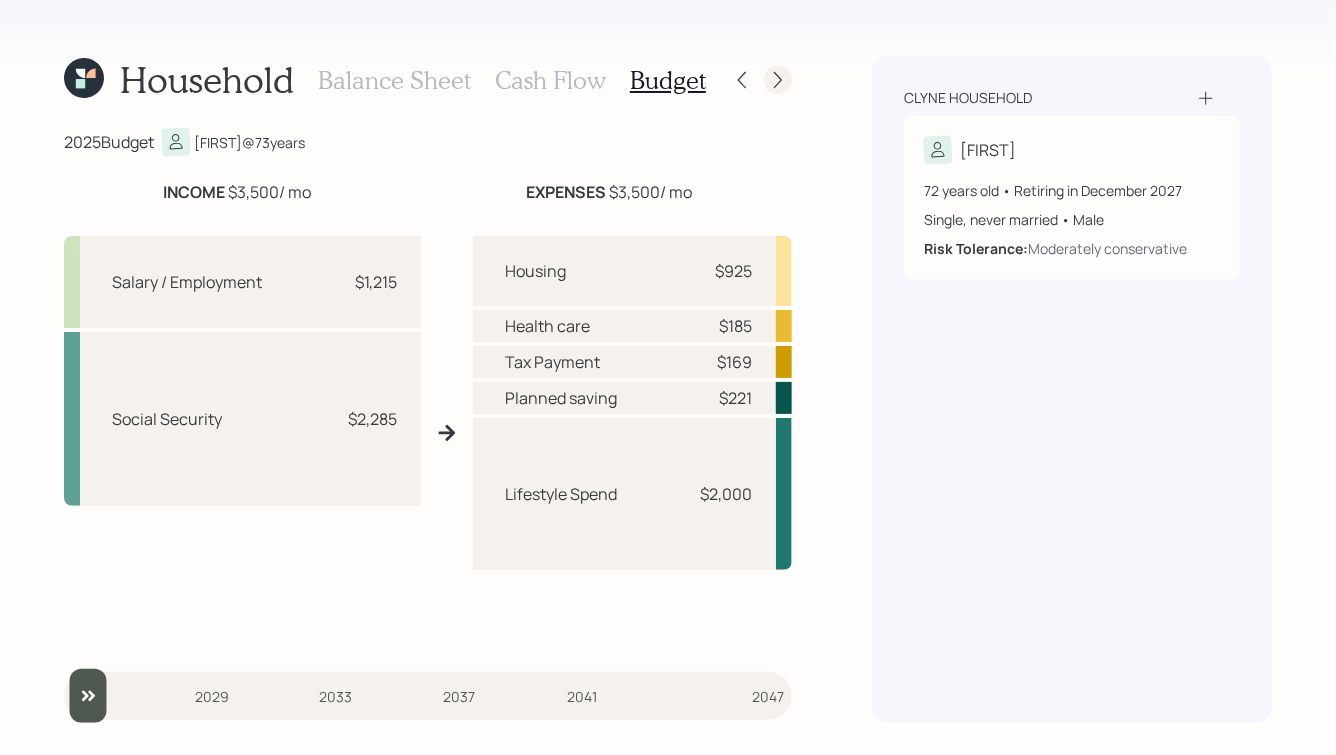 click 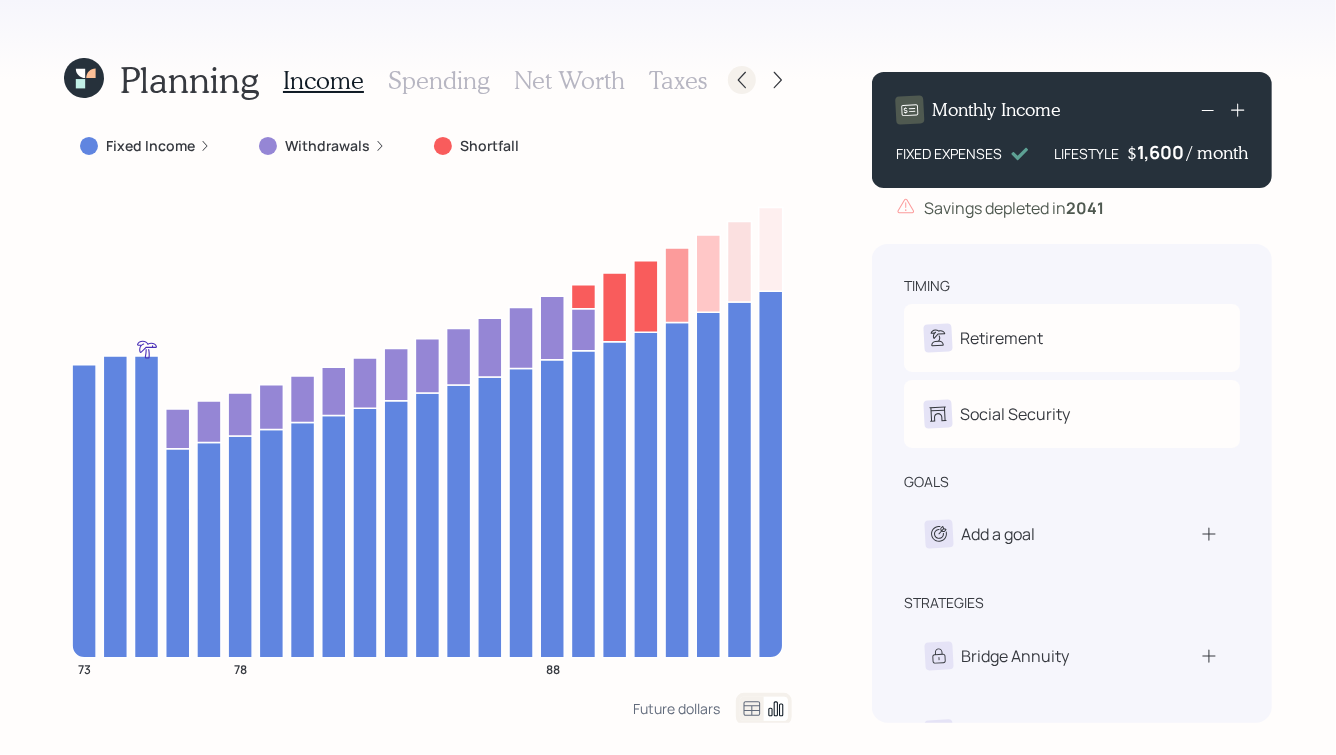 click 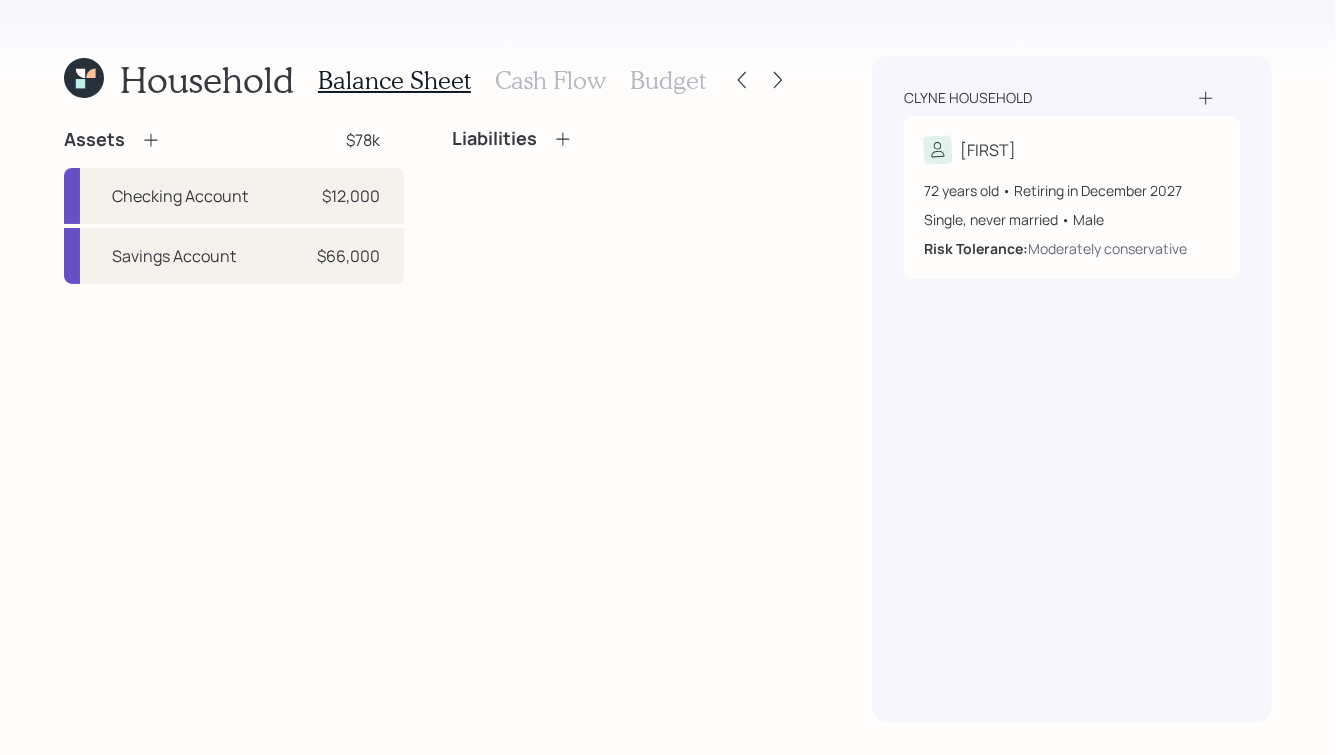 click on "Budget" at bounding box center [668, 80] 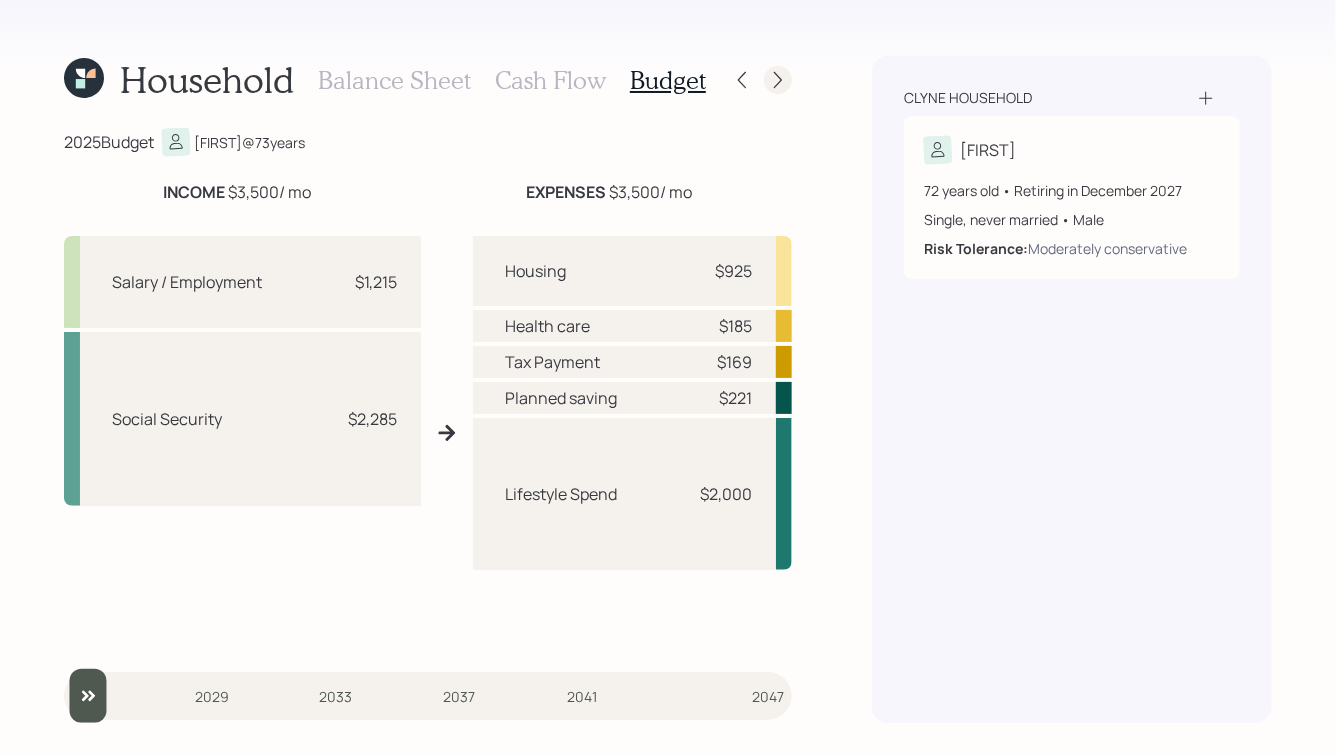 click 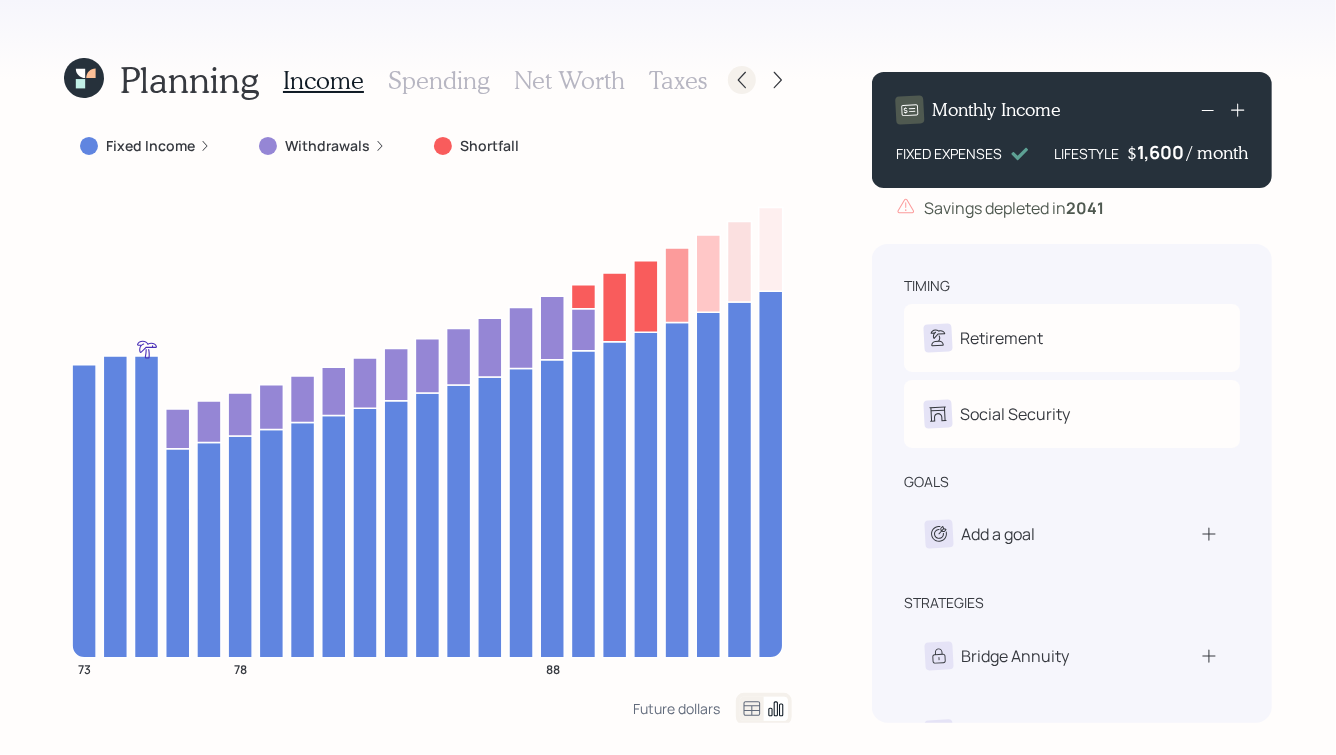 click 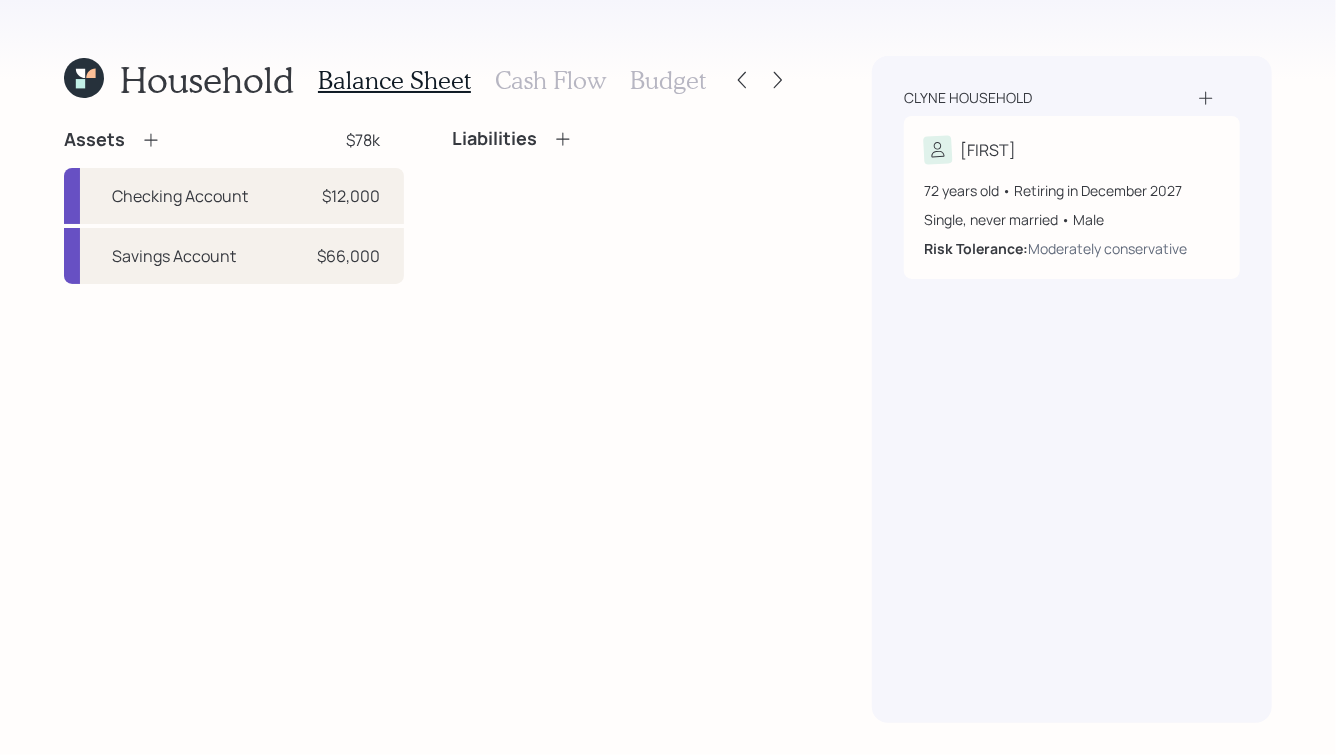 click on "Budget" at bounding box center [668, 80] 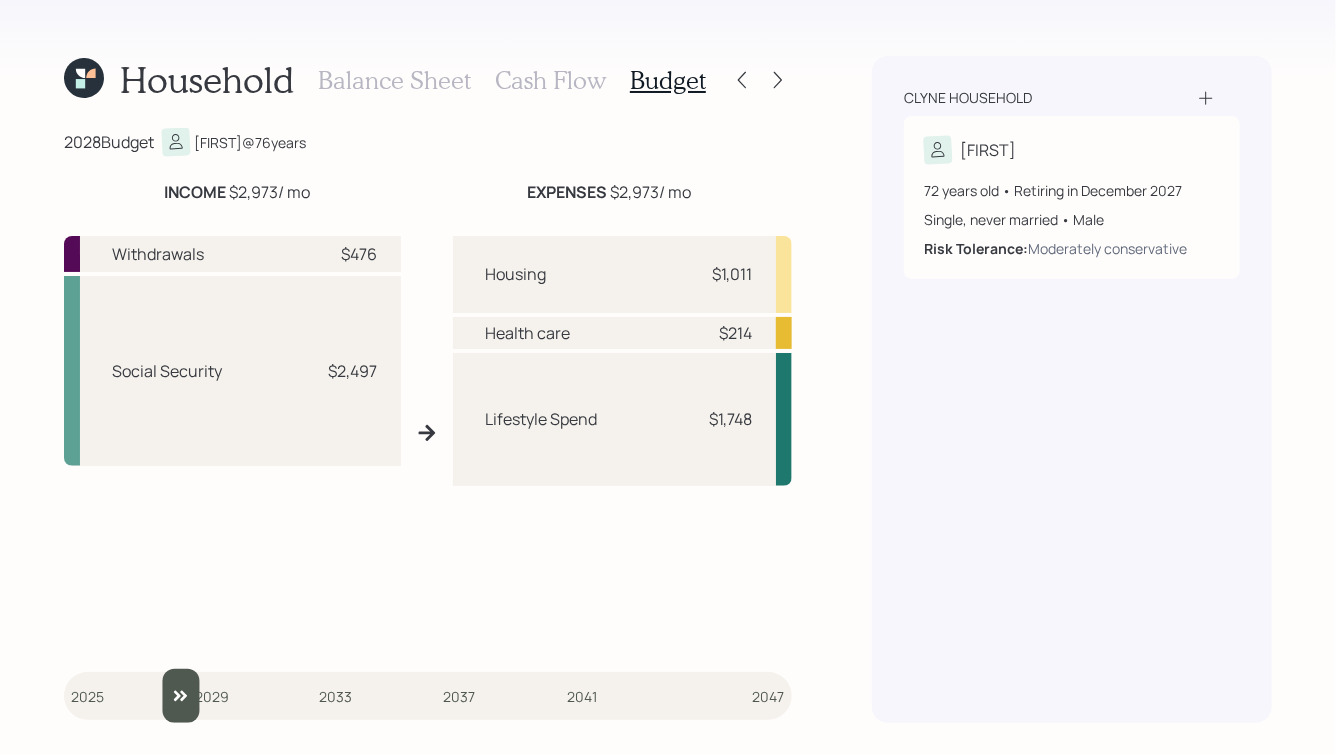 drag, startPoint x: 93, startPoint y: 689, endPoint x: 162, endPoint y: 700, distance: 69.87131 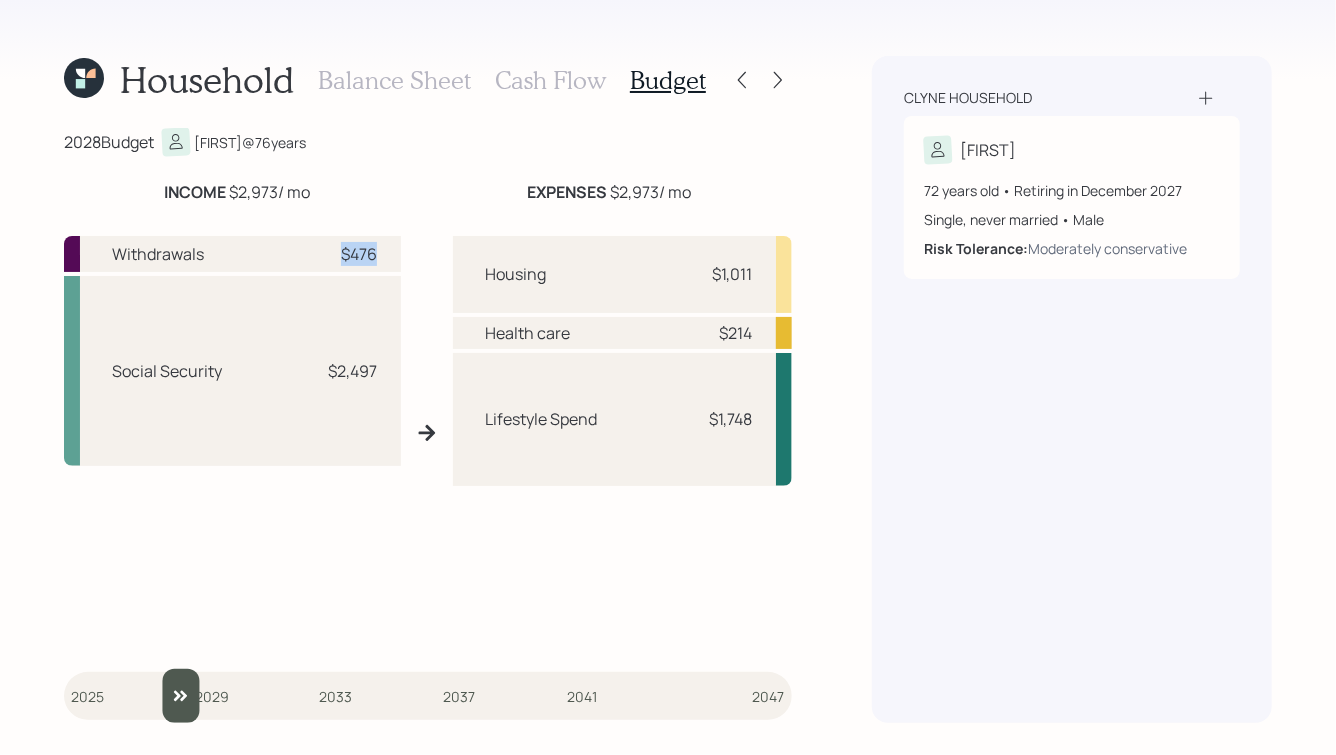 drag, startPoint x: 373, startPoint y: 254, endPoint x: 308, endPoint y: 253, distance: 65.00769 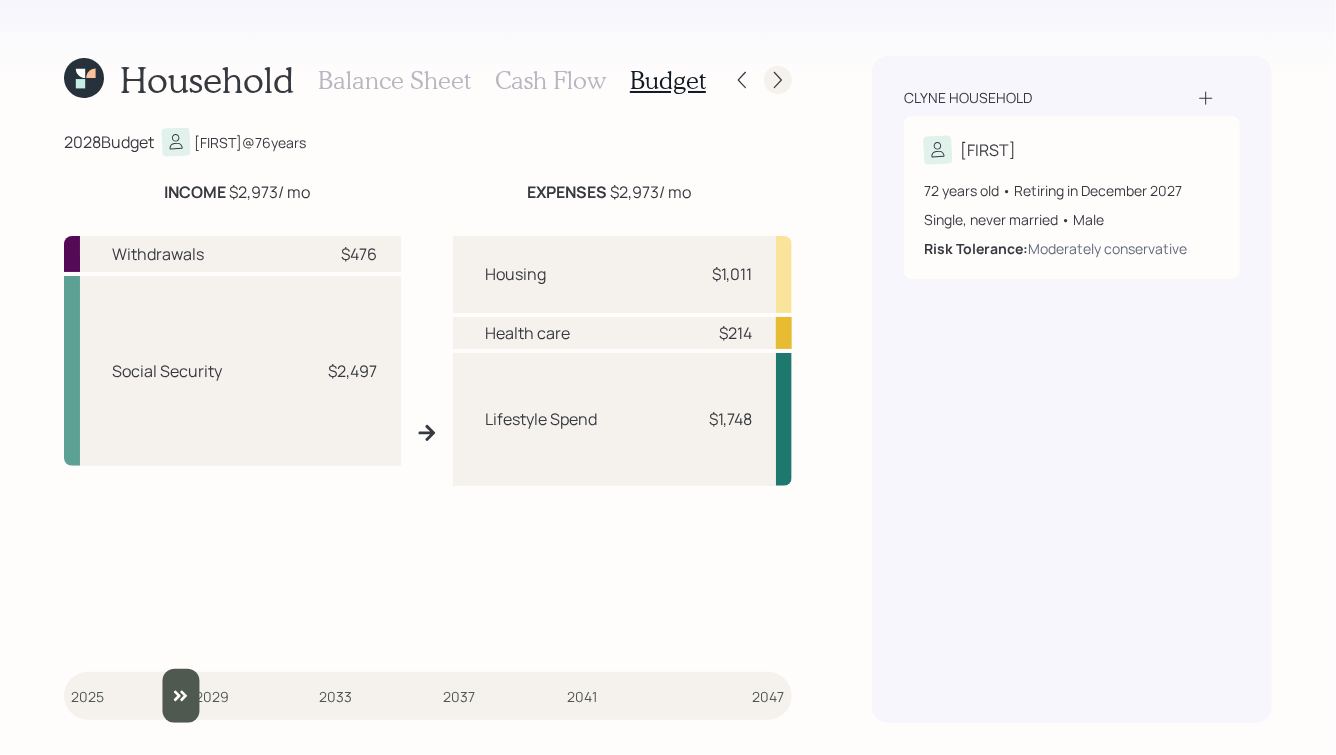 click at bounding box center (778, 80) 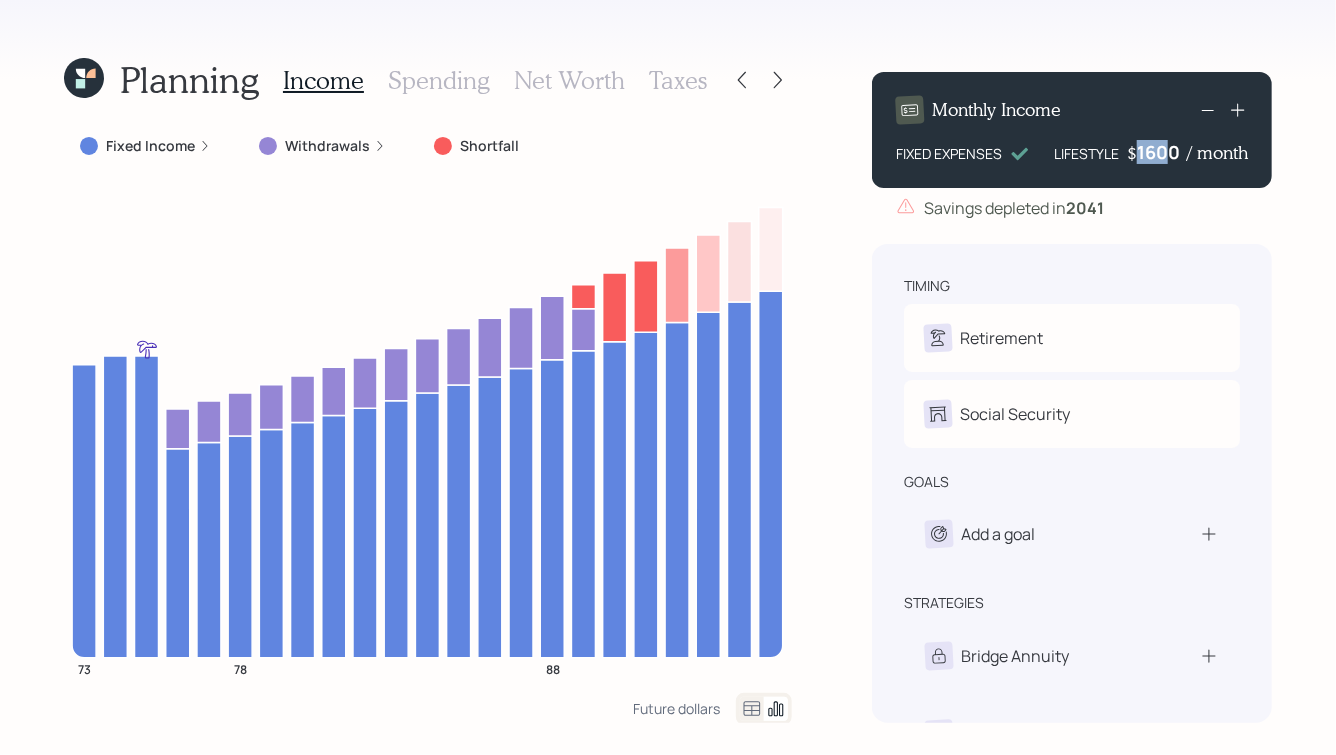 drag, startPoint x: 1164, startPoint y: 149, endPoint x: 1132, endPoint y: 155, distance: 32.55764 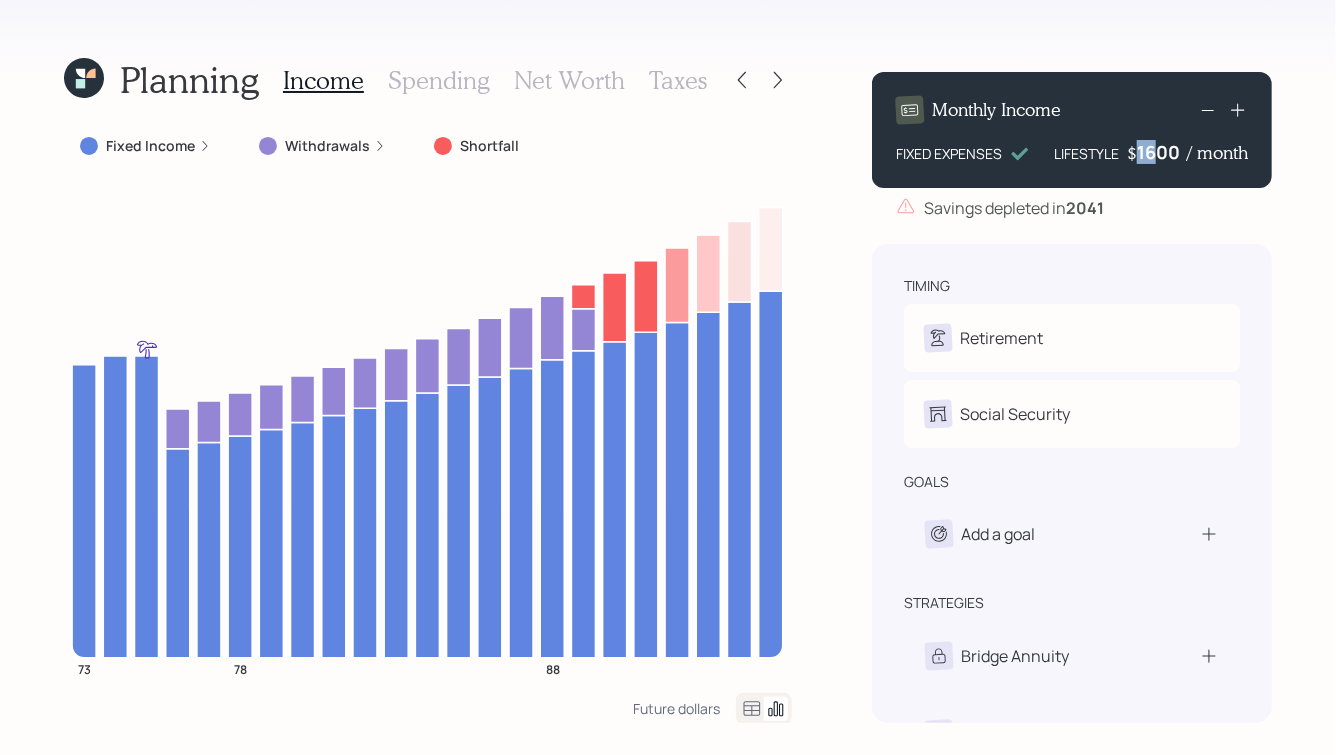 drag, startPoint x: 1159, startPoint y: 145, endPoint x: 1135, endPoint y: 147, distance: 24.083189 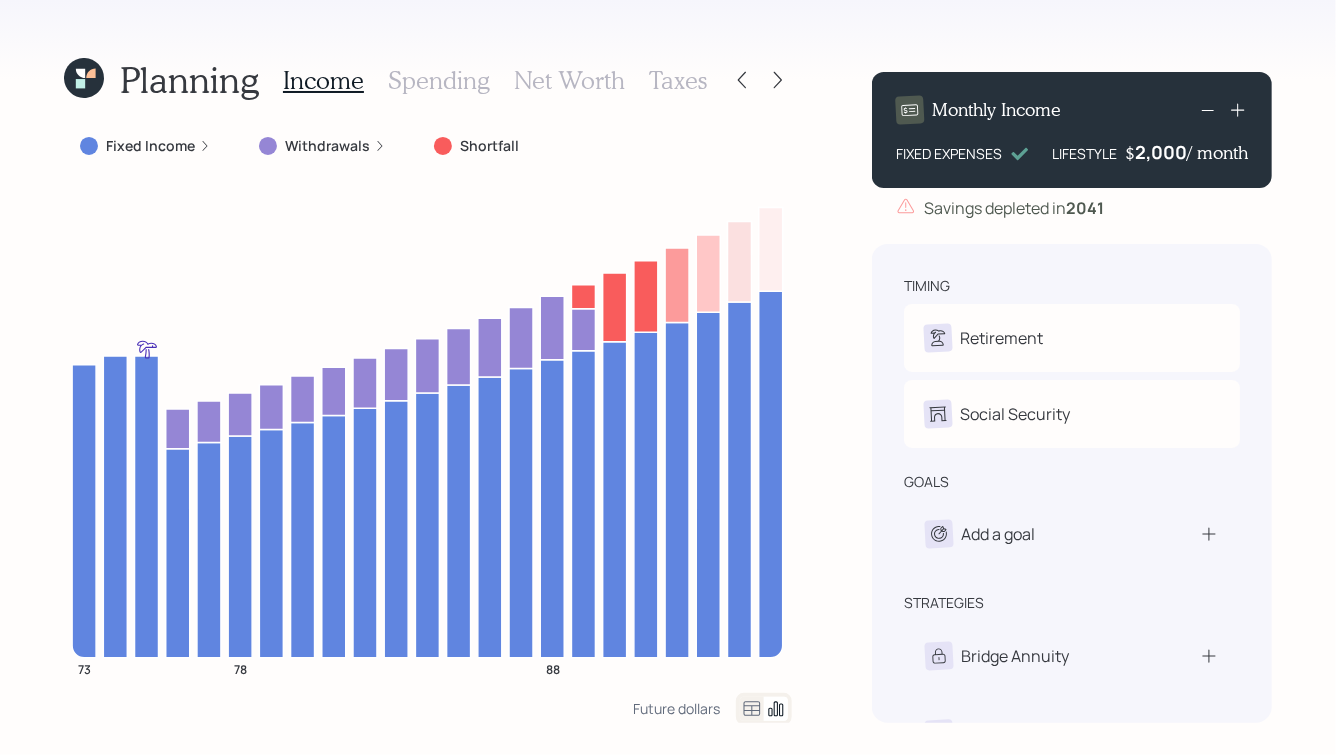 click on "timing Retirement D Retire at 74y 12m Social Security D Receiving goals Add a goal strategies Bridge Annuity Lifetime Income Annuity" at bounding box center [1072, 483] 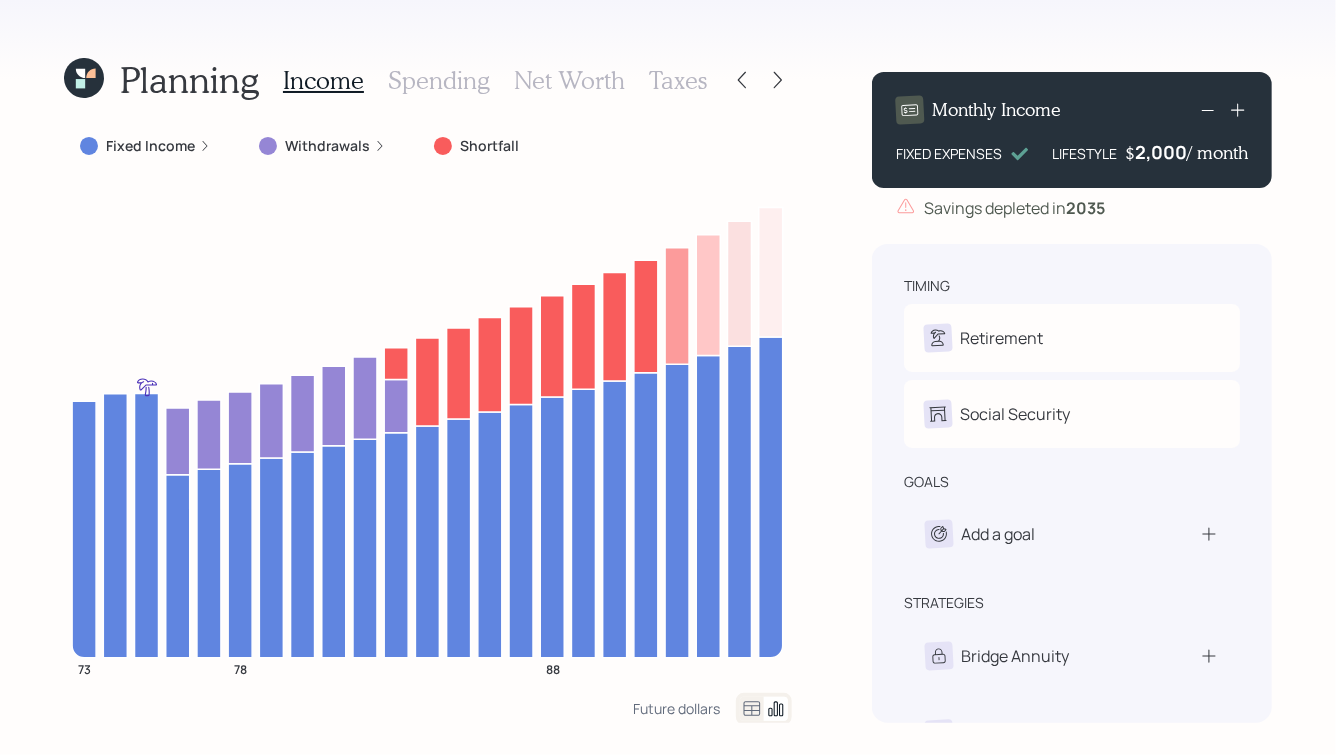 click on "Fixed Income" at bounding box center [145, 146] 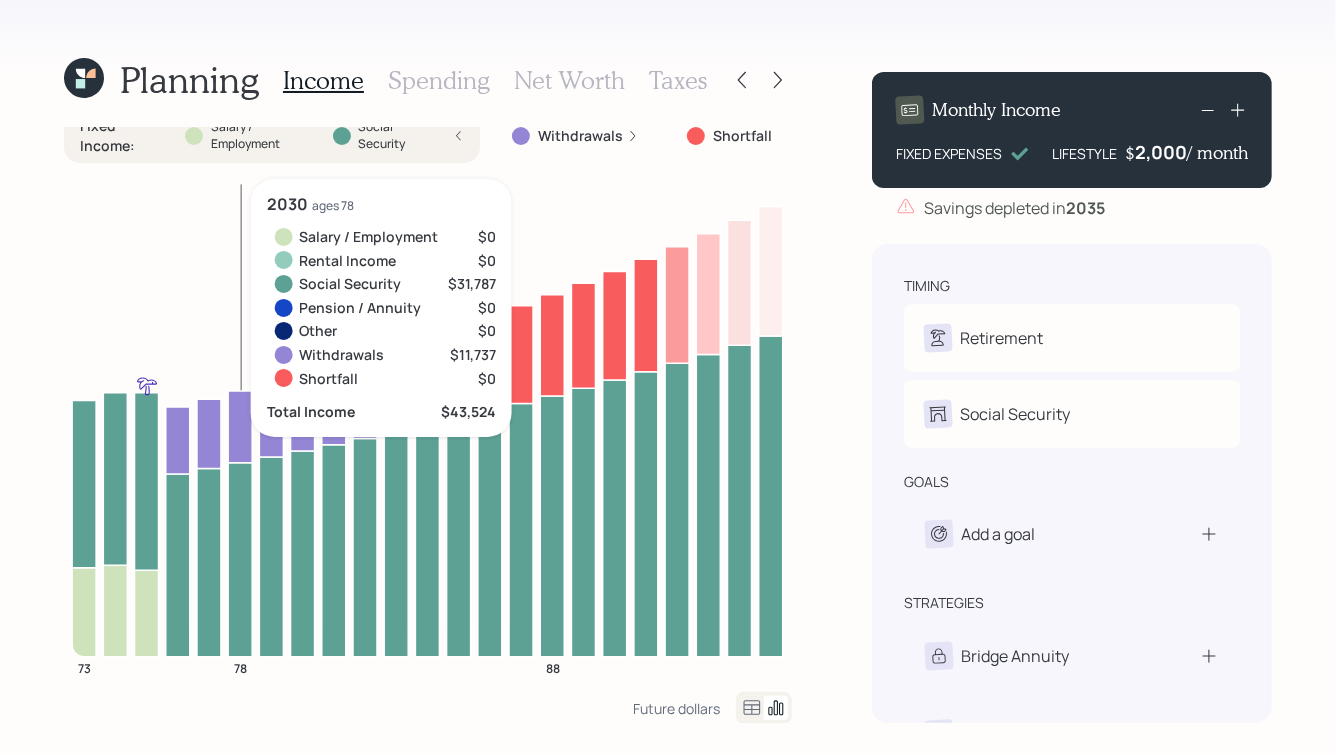 scroll, scrollTop: 0, scrollLeft: 0, axis: both 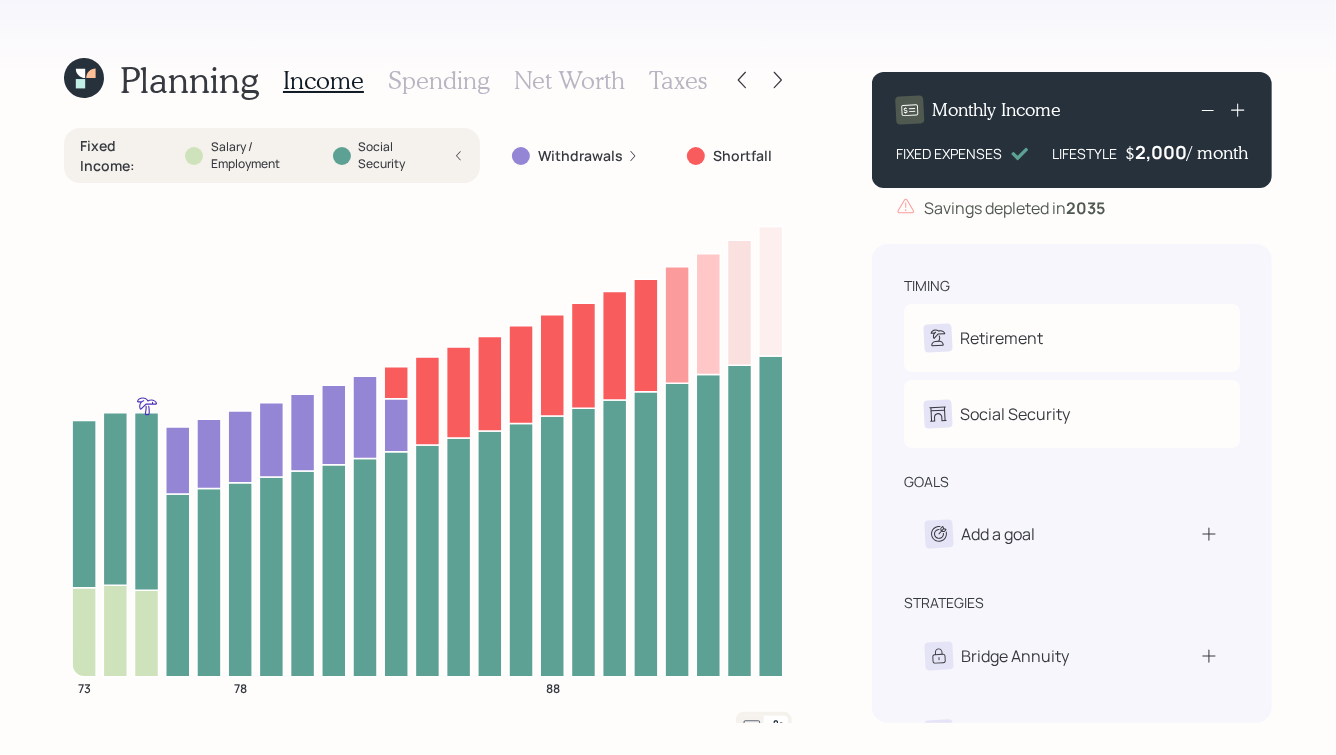 click 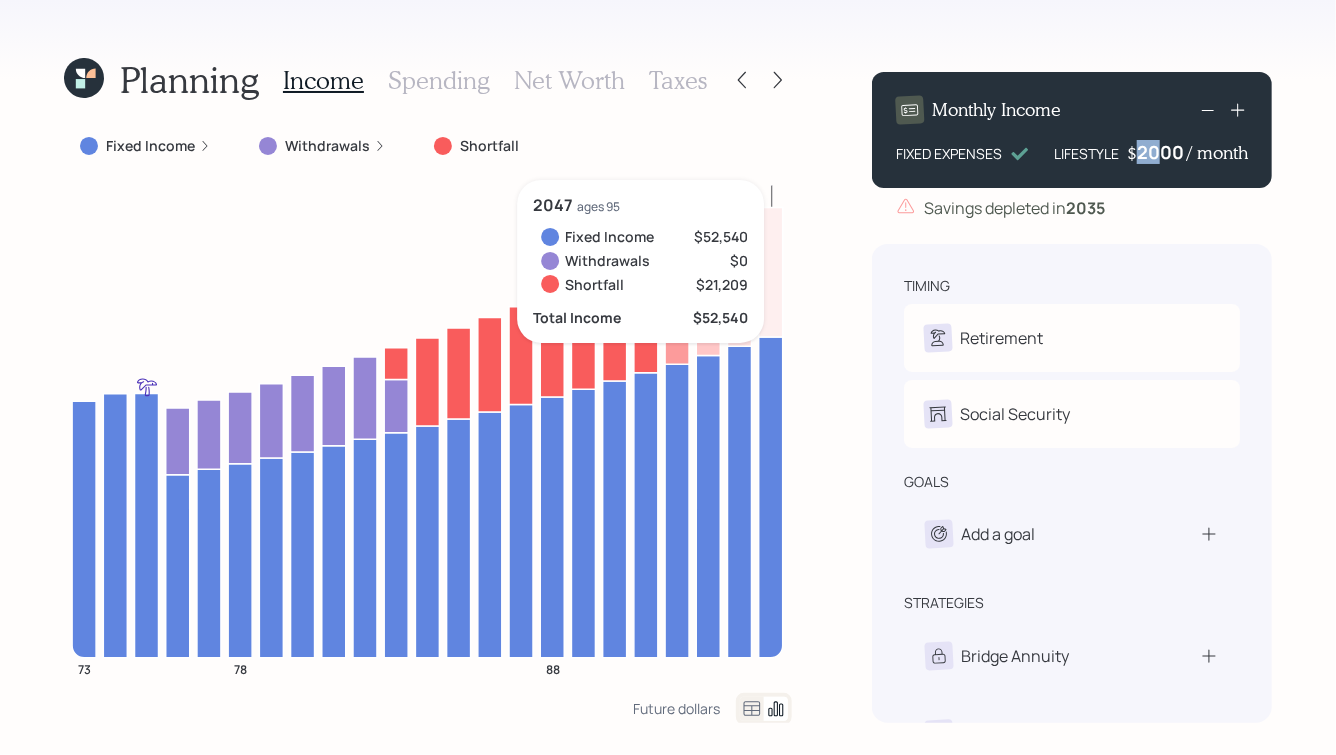 drag, startPoint x: 1163, startPoint y: 153, endPoint x: 1133, endPoint y: 153, distance: 30 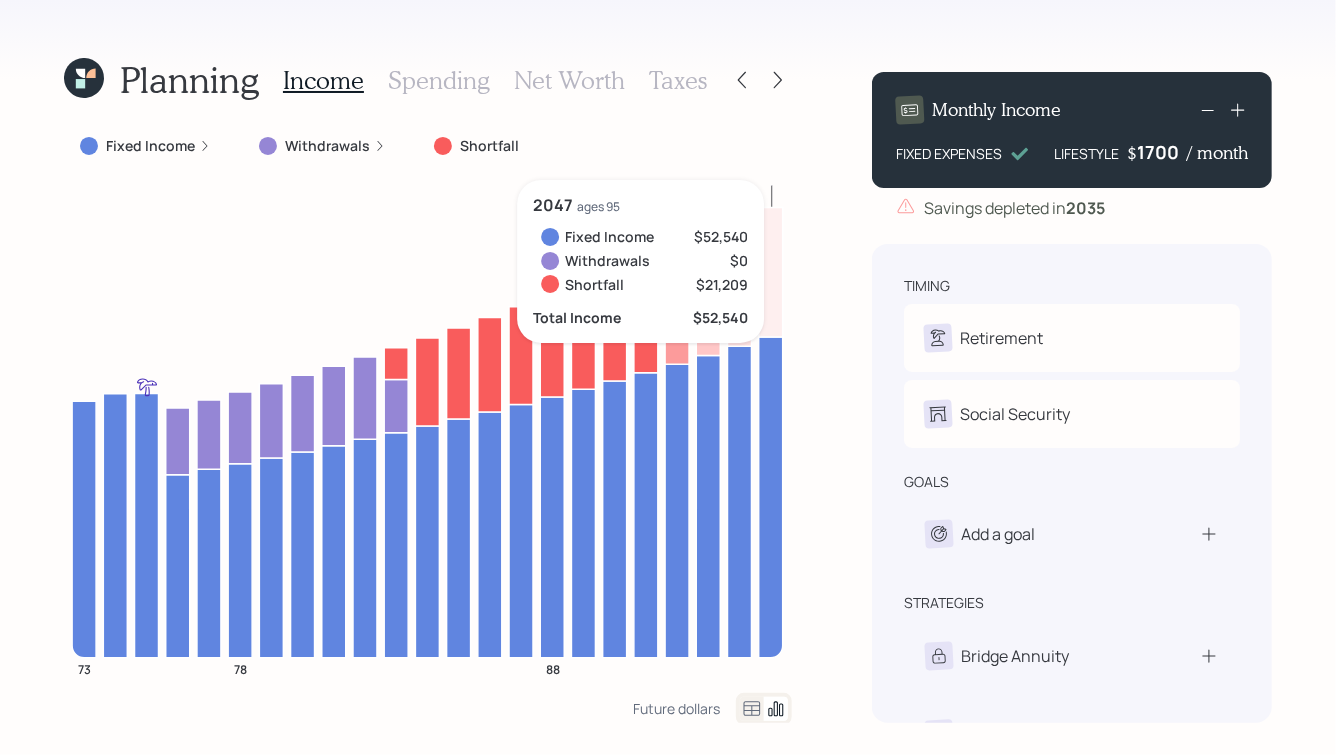 click on "Savings depleted in  2035" at bounding box center (1014, 208) 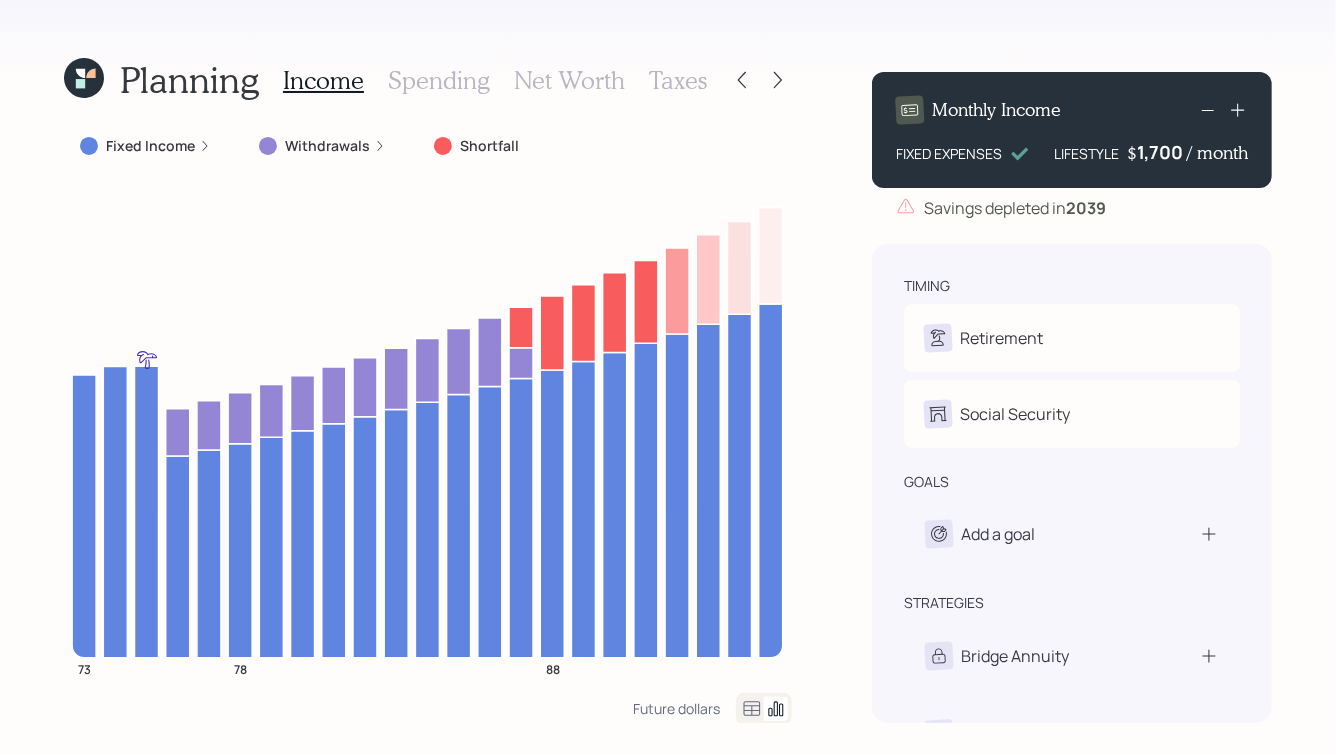 click on "1,700" at bounding box center [1162, 152] 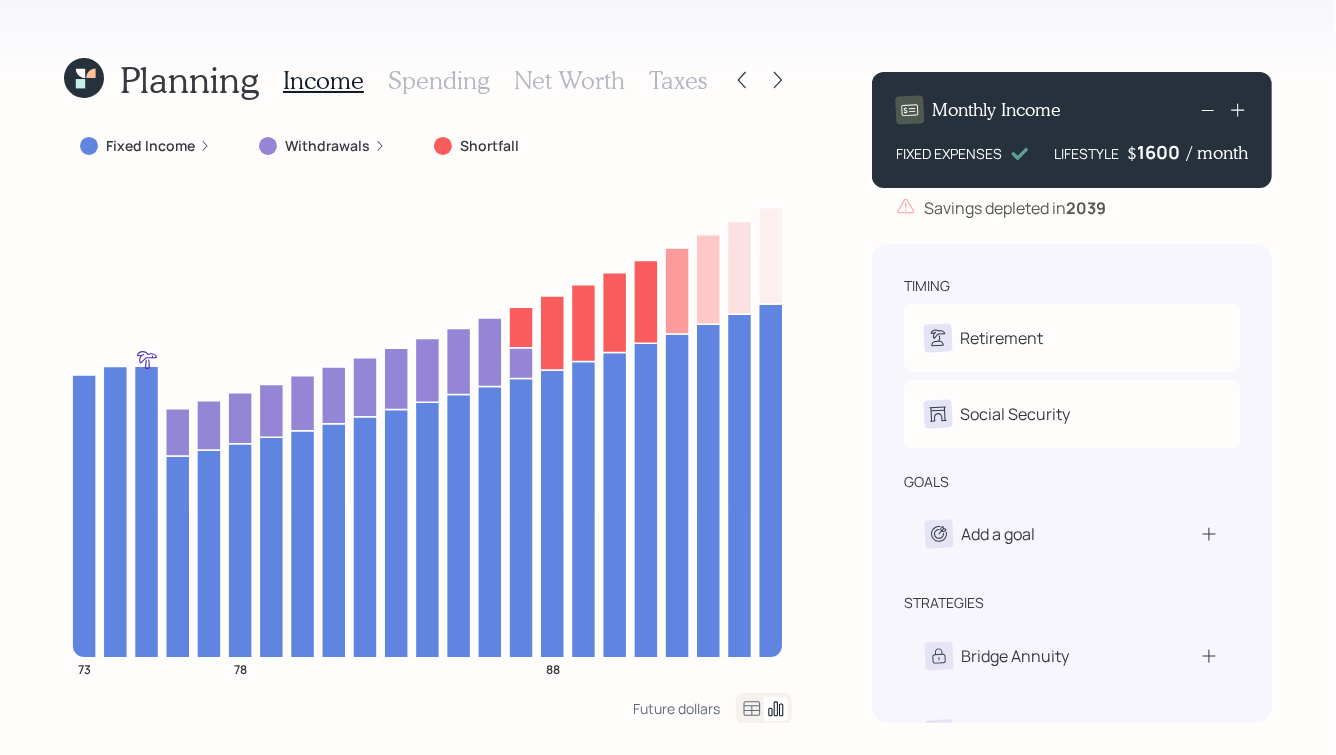 click on "Savings depleted in  2039" at bounding box center (1015, 208) 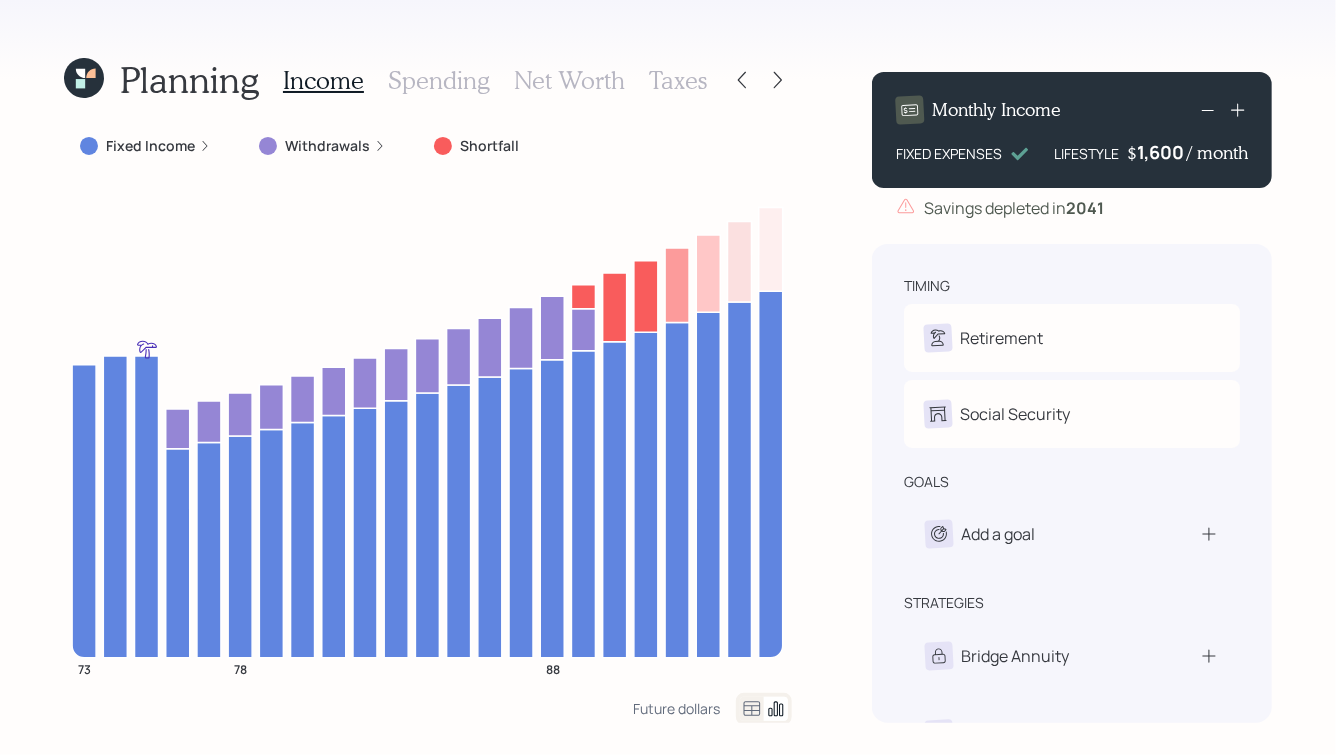 click at bounding box center [760, 80] 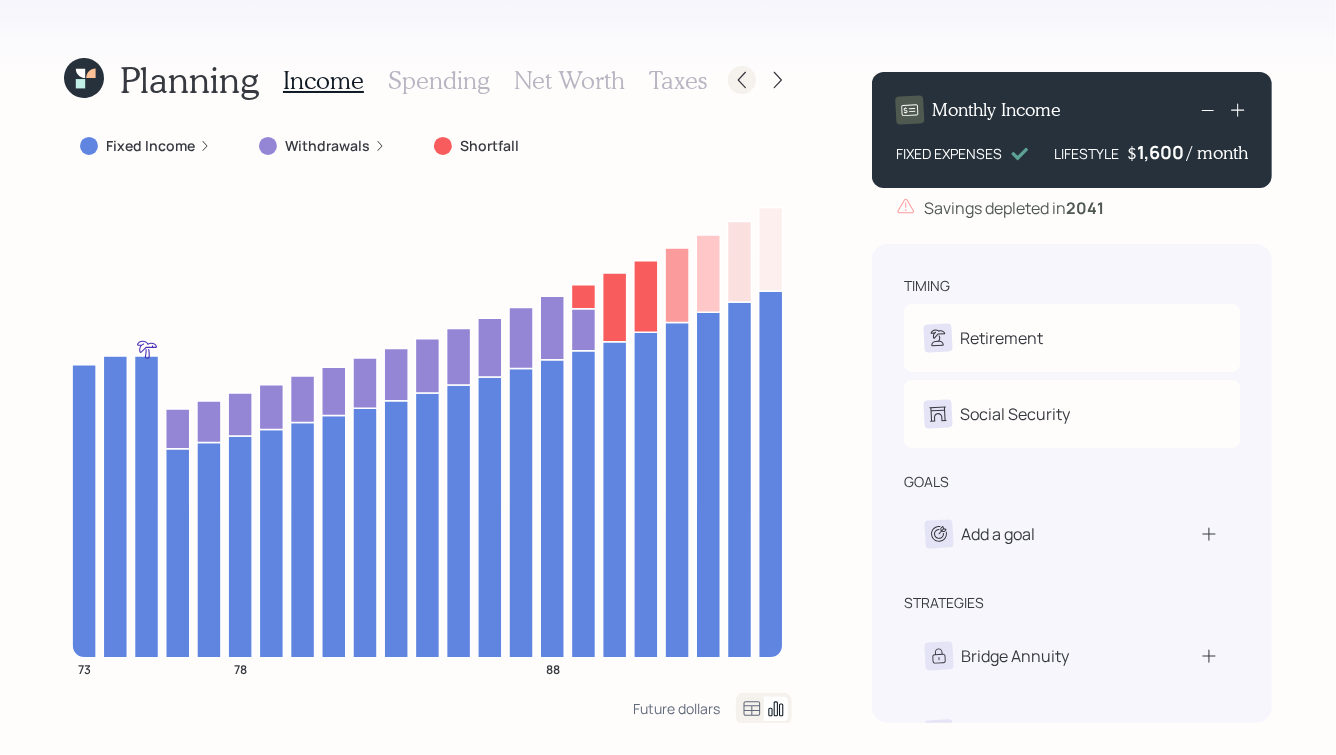 click 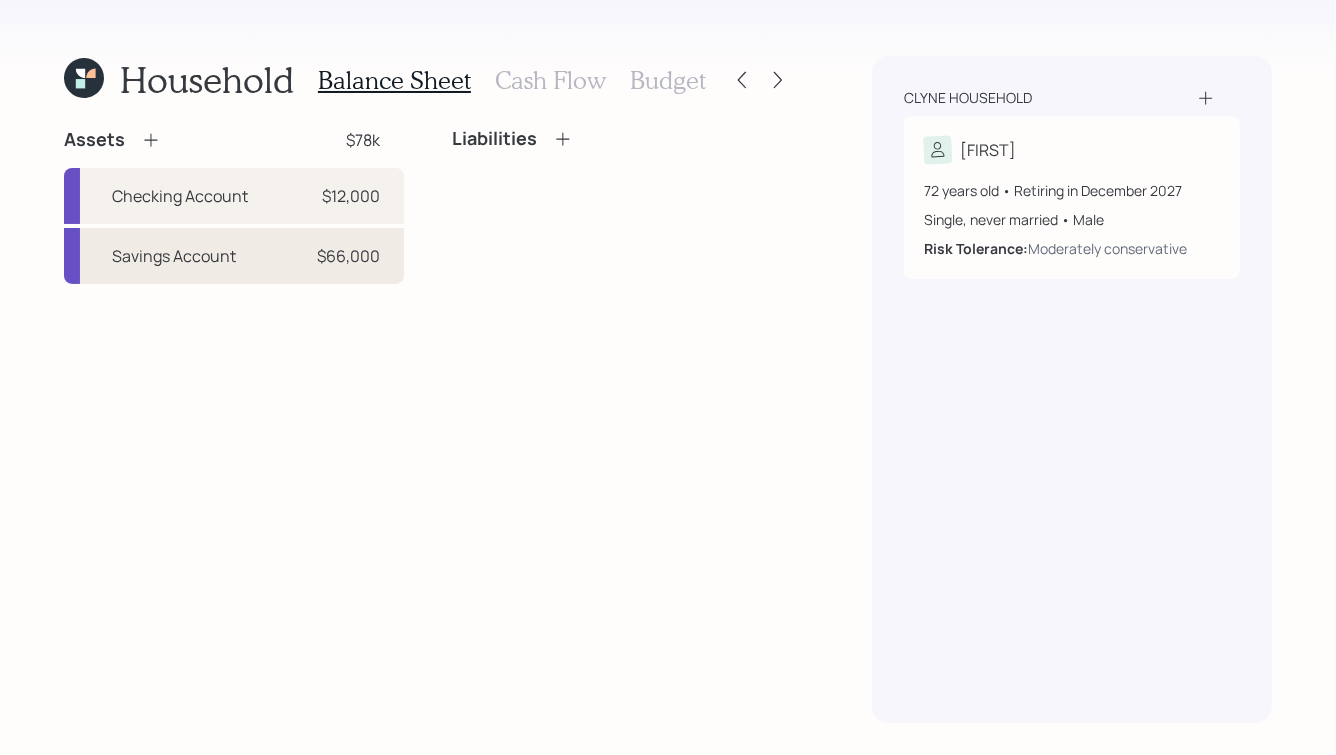 click on "$66,000" at bounding box center [348, 256] 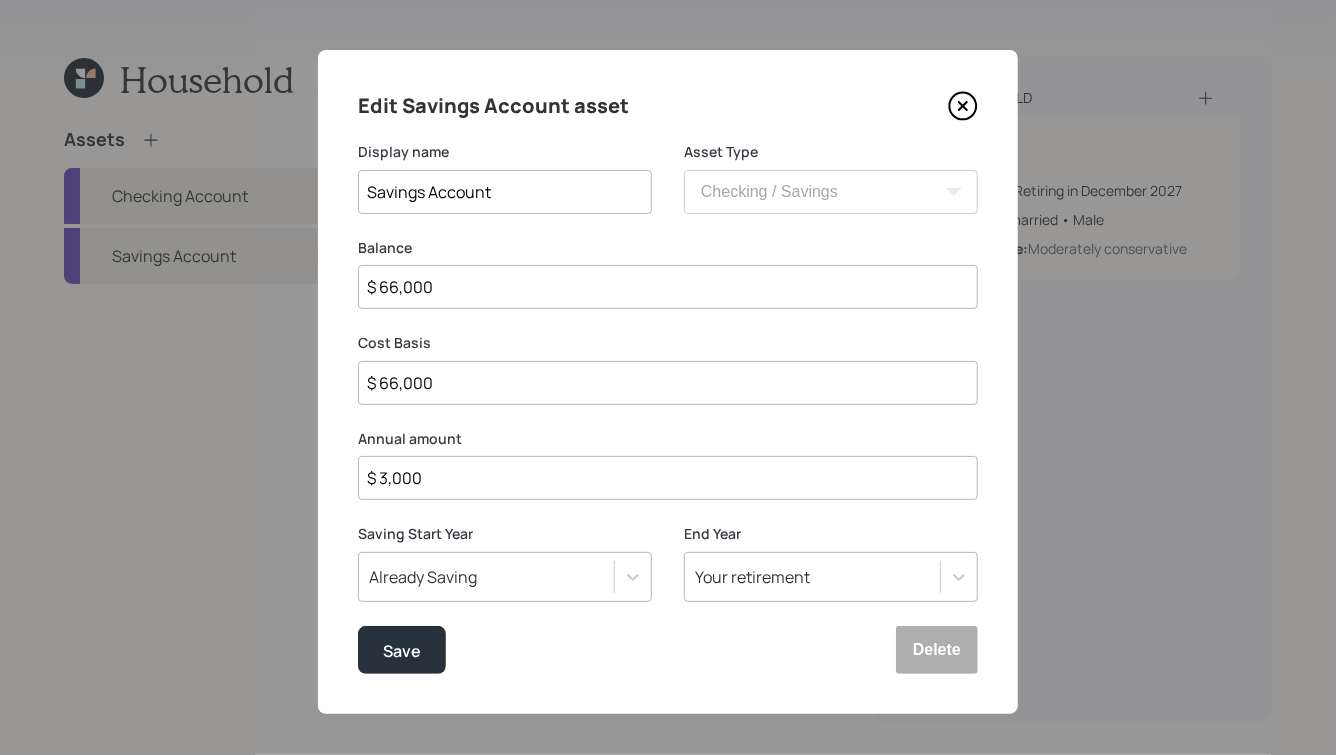 click 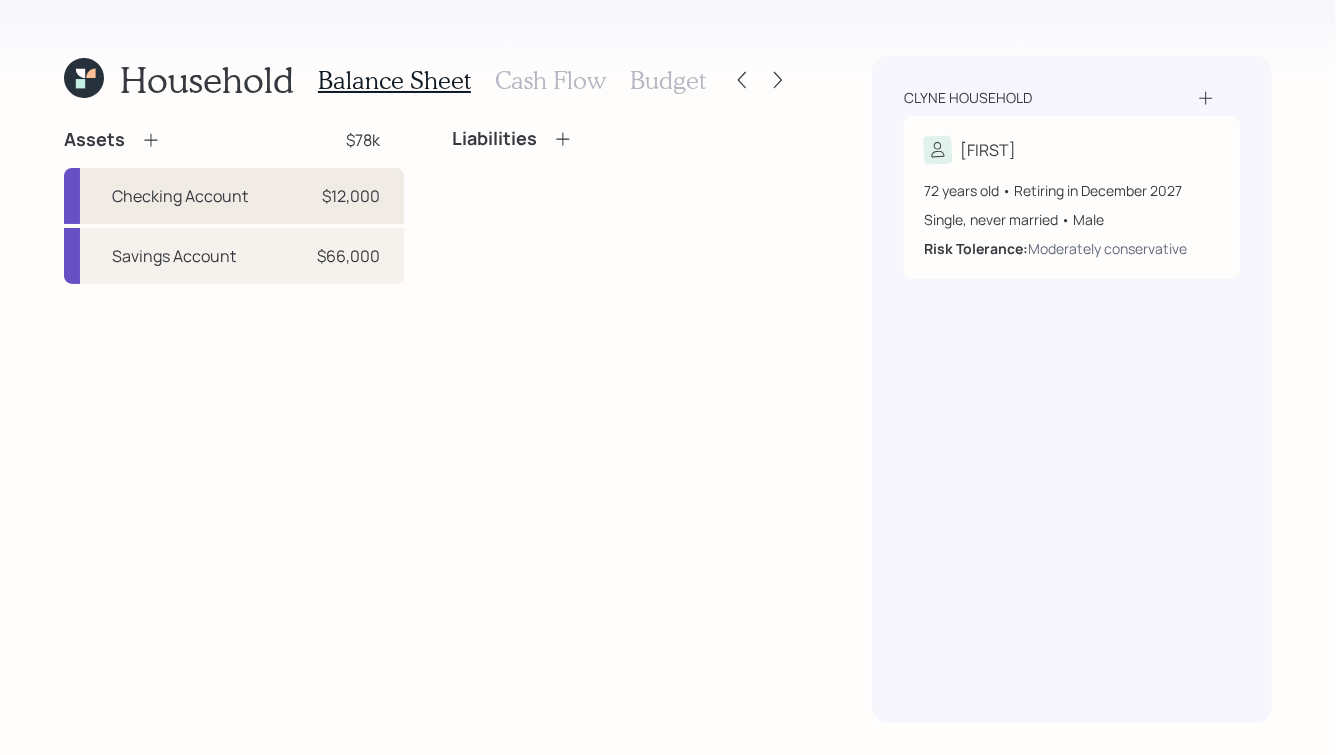 click on "Checking Account" at bounding box center [180, 196] 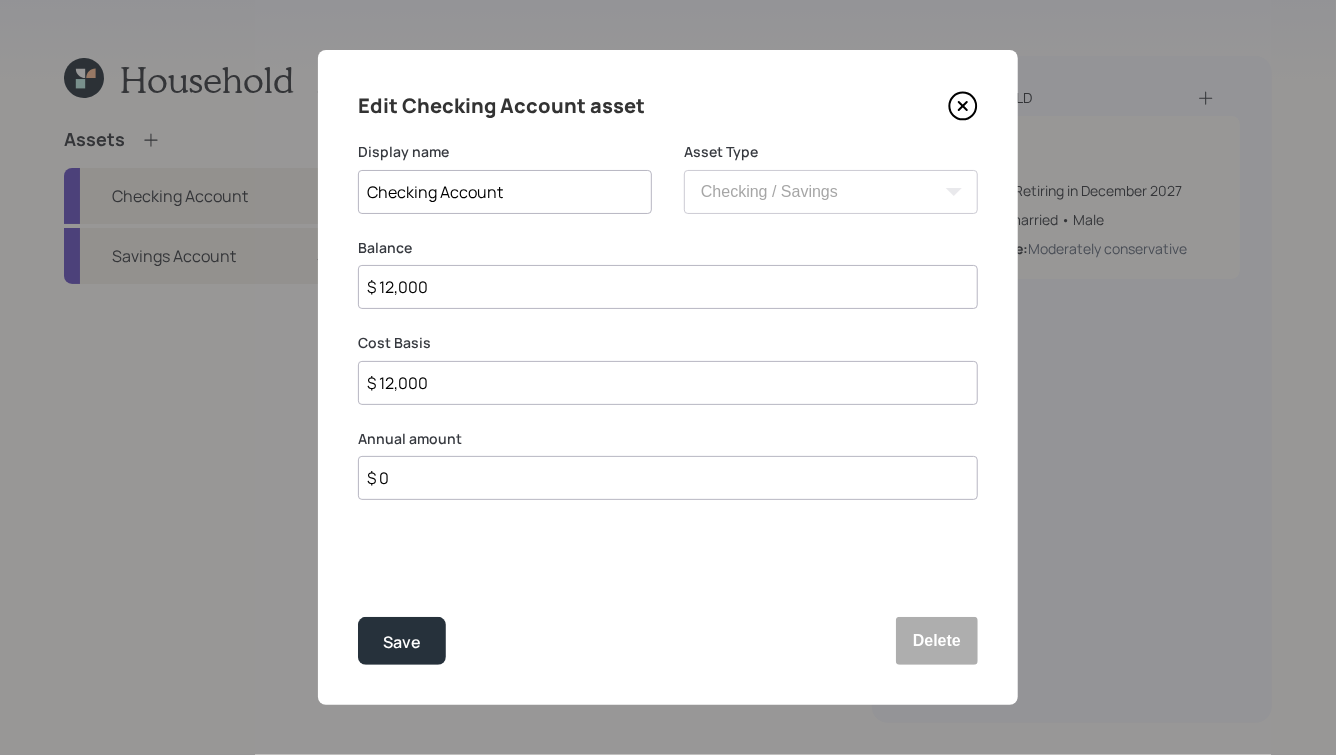 click 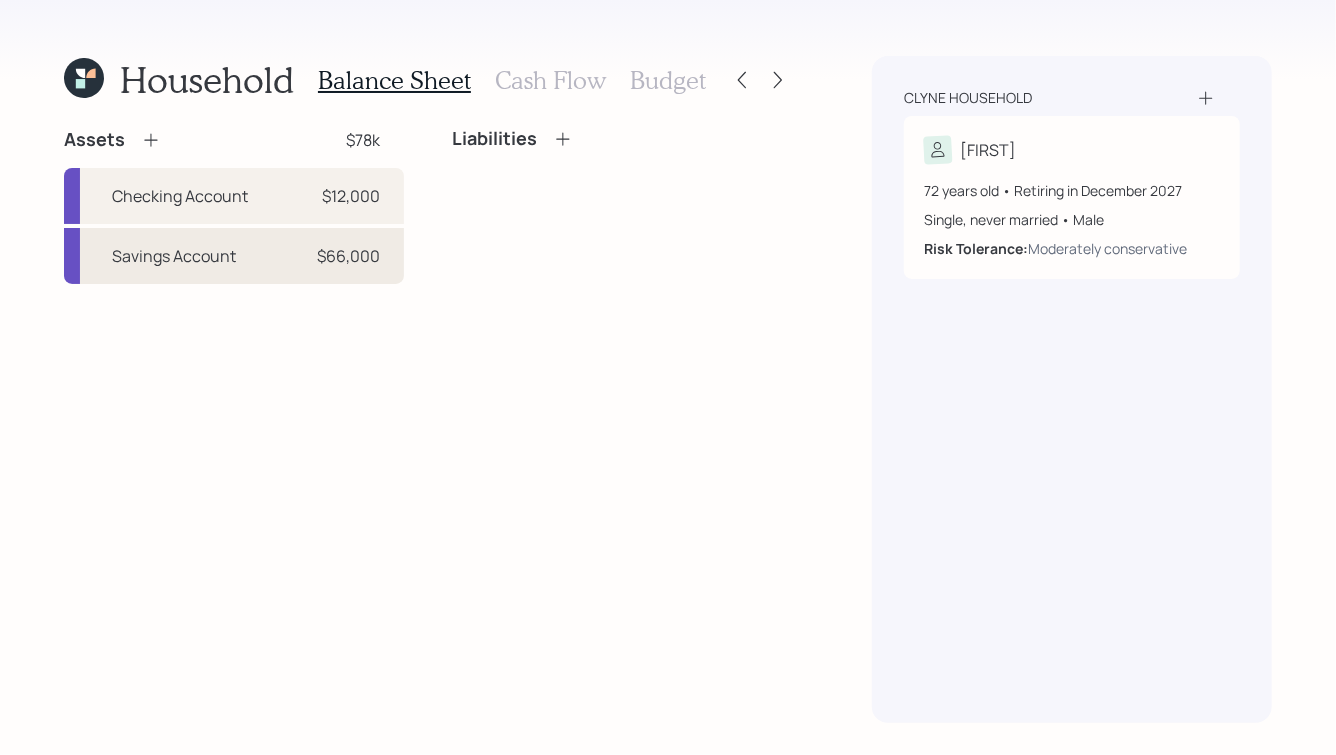 click on "Savings Account" at bounding box center [174, 256] 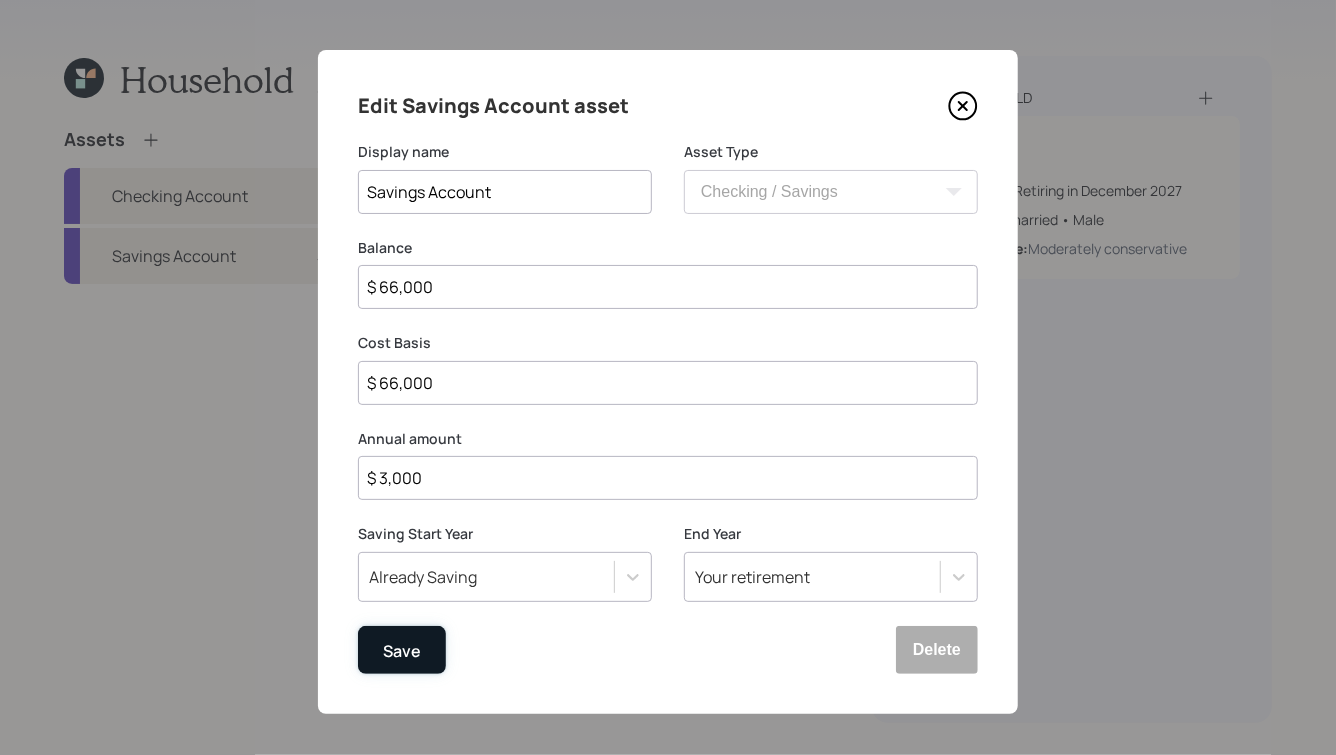 click on "Save" at bounding box center [402, 650] 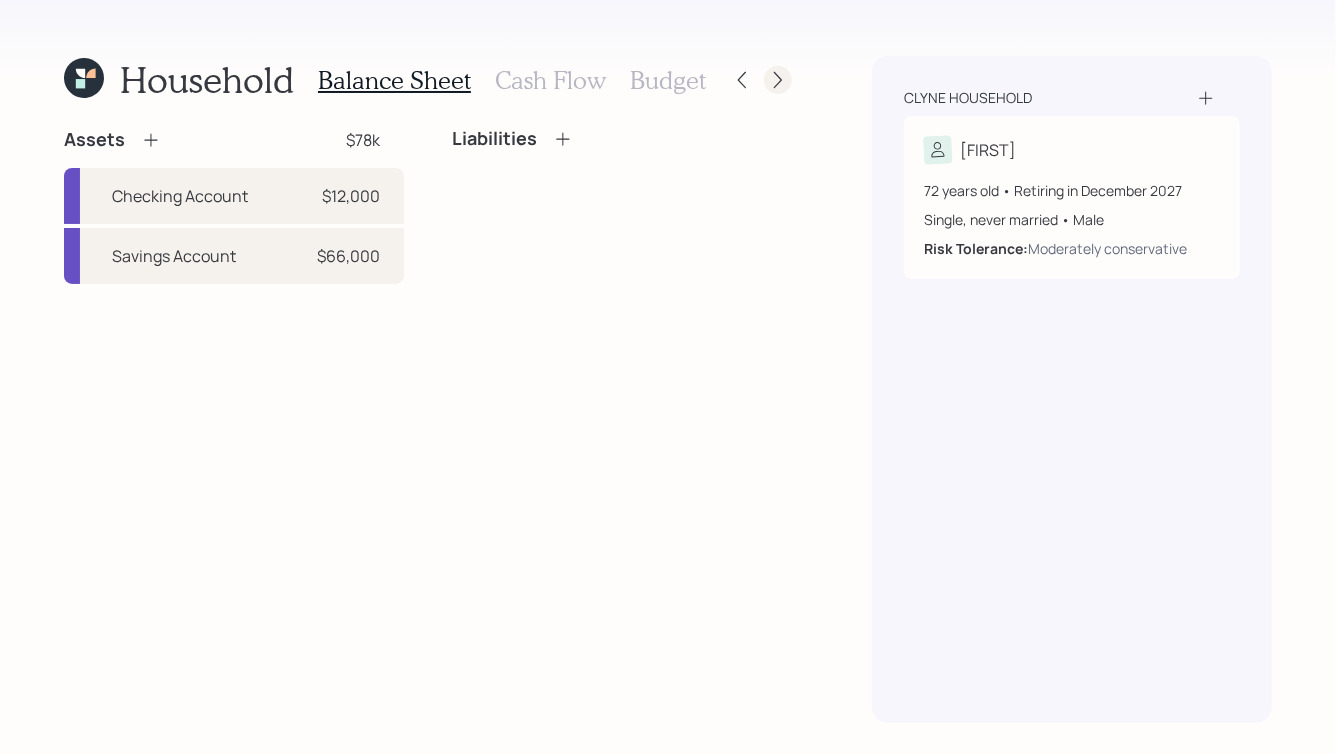 click 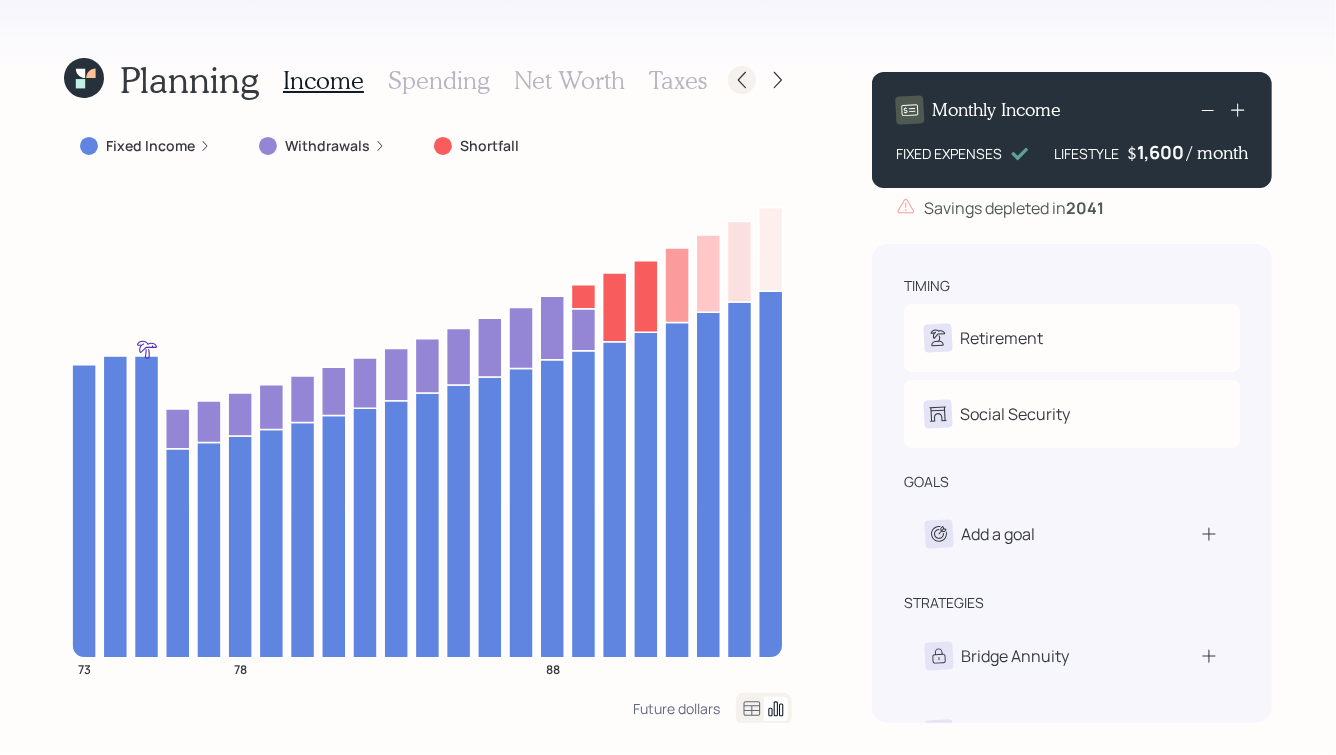click 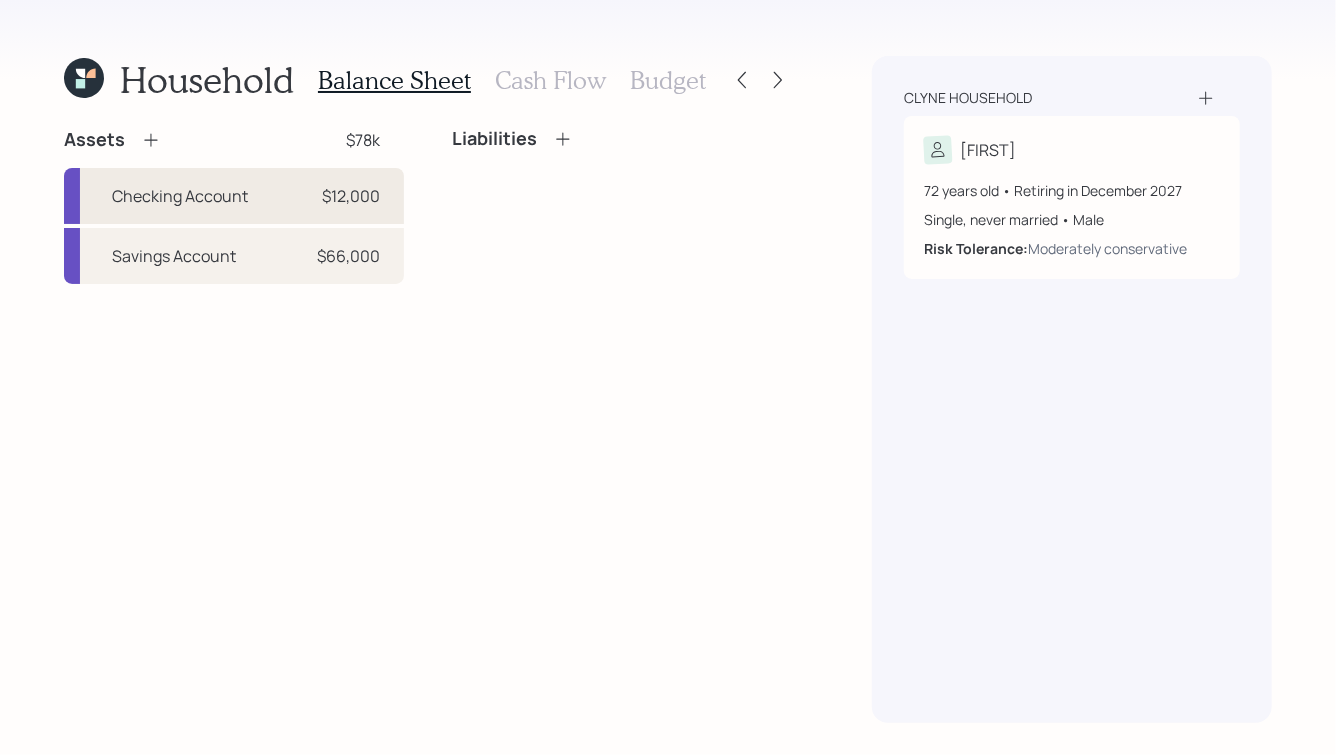 click on "Checking Account" at bounding box center [180, 196] 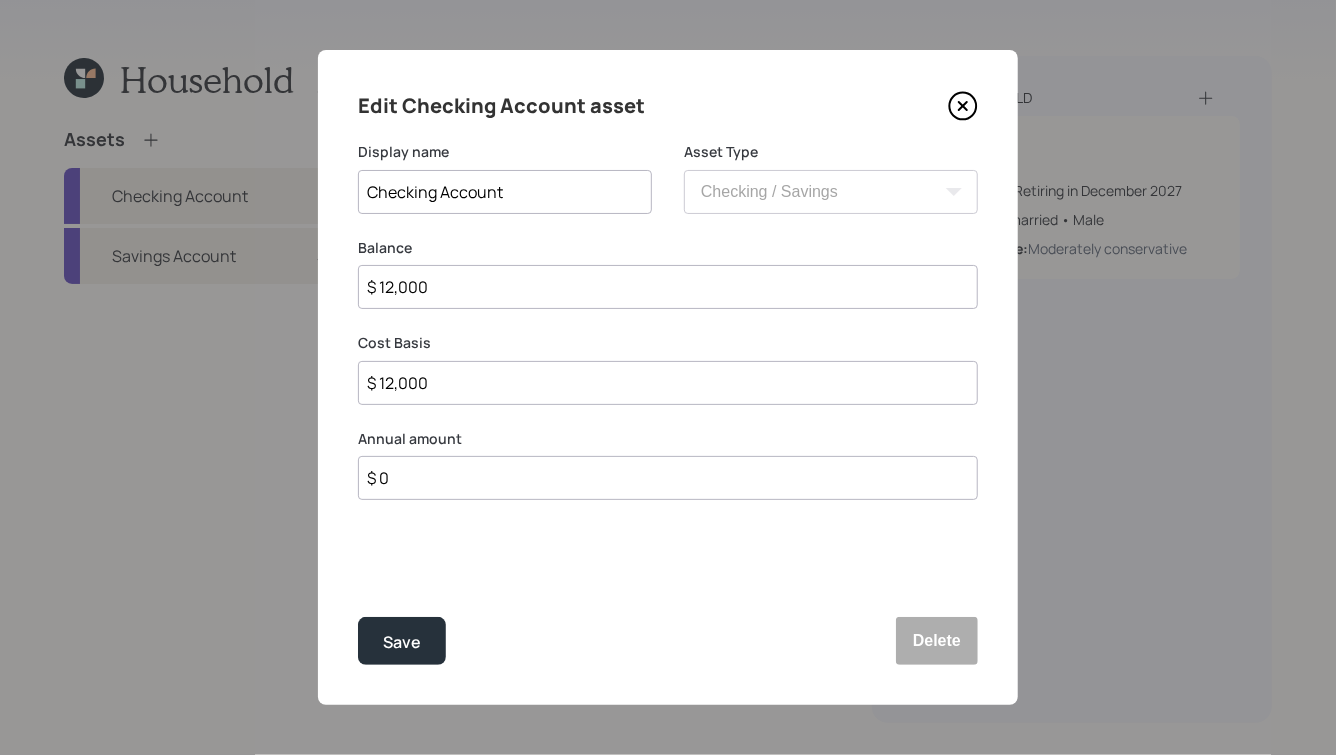 click 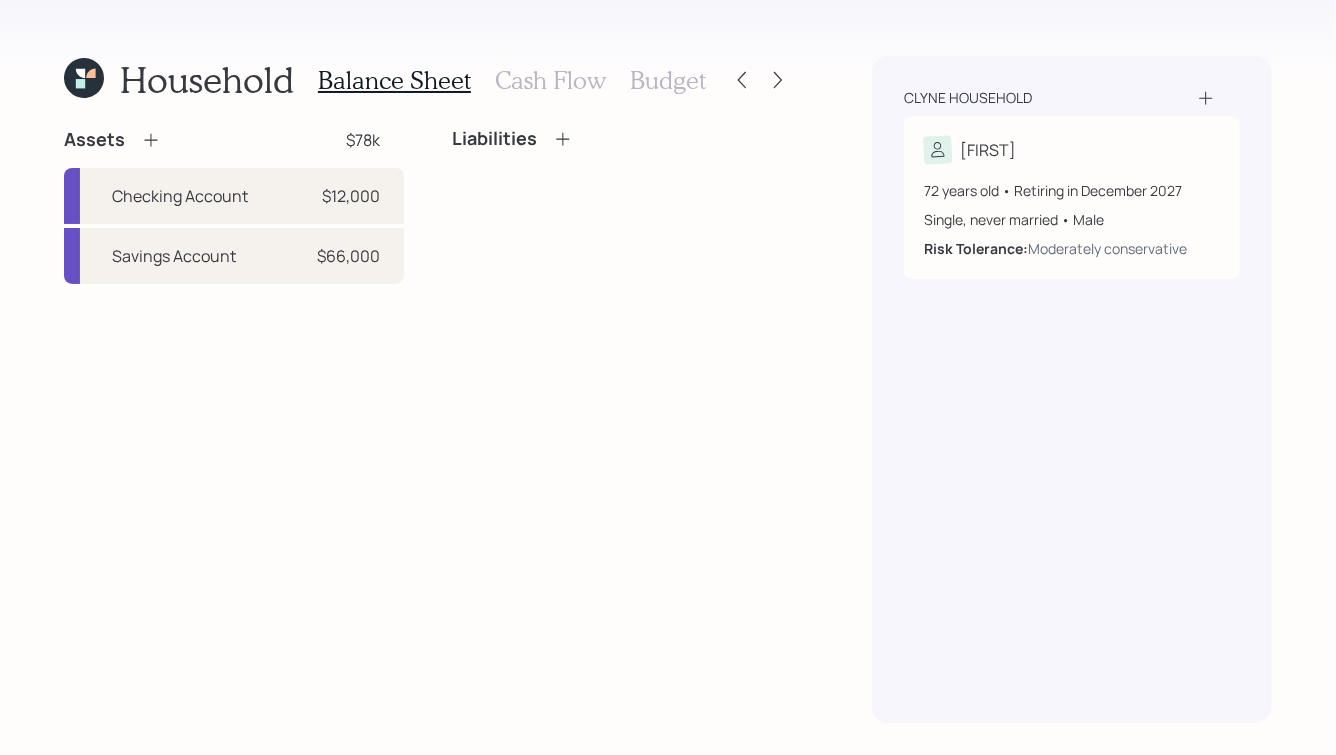 click on "Household Balance Sheet Cash Flow Budget Assets $78k Checking Account $12,000 Savings Account $66,000 Liabilities Clyne household Daniel 72 years old • Retiring in December 2027 Single, never married • Male Risk Tolerance: Moderately conservative" at bounding box center [668, 377] 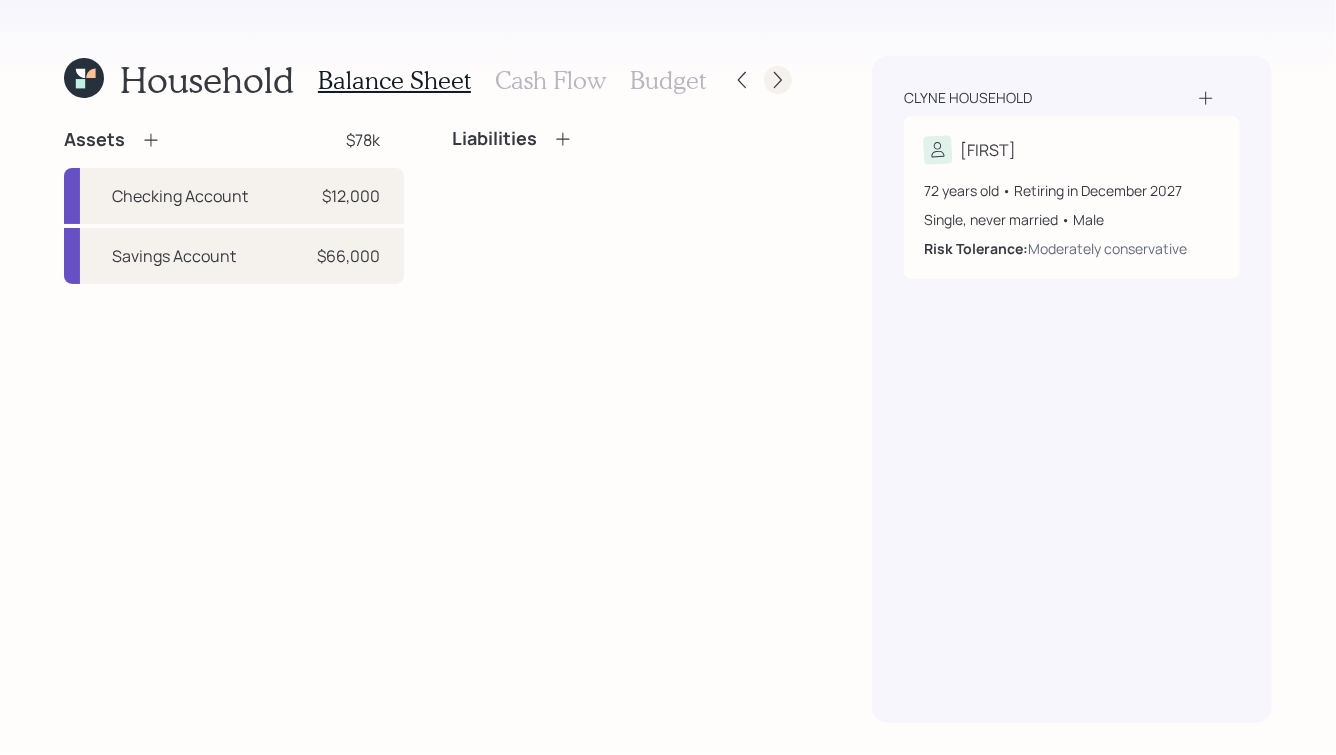 click 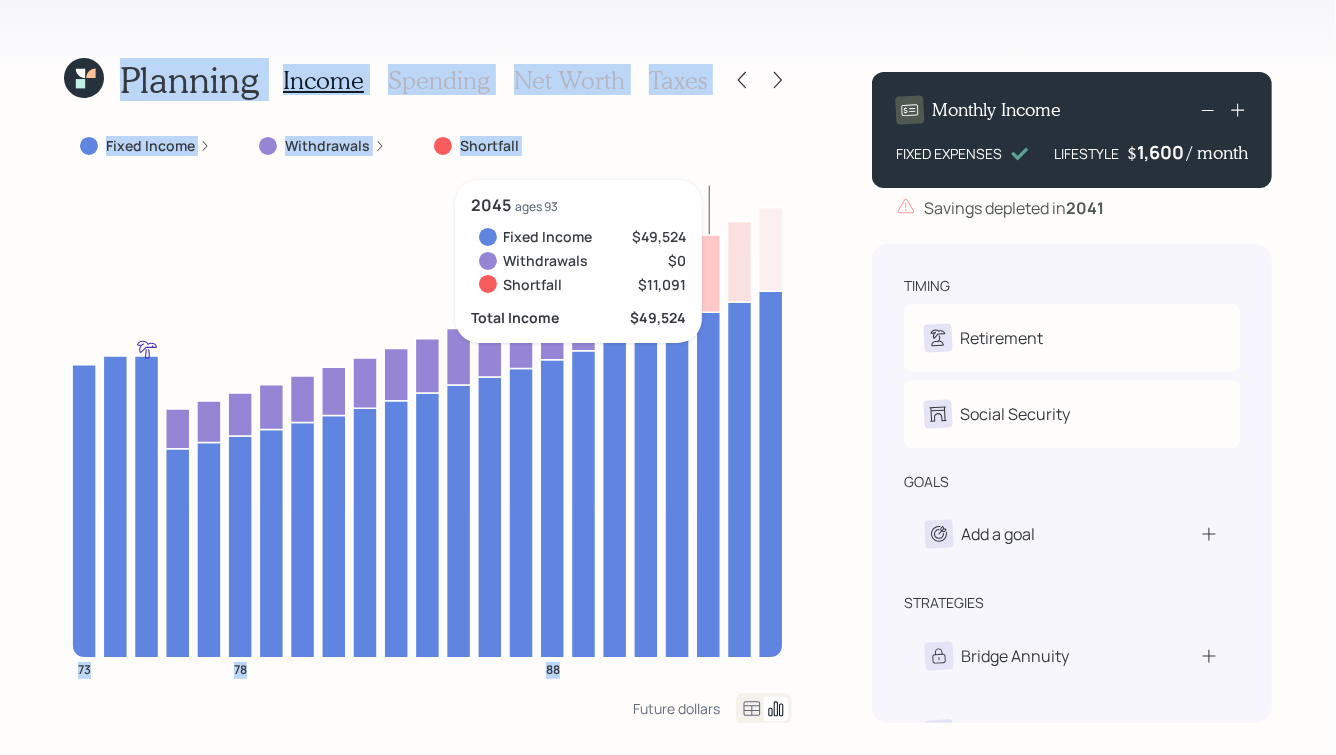 drag, startPoint x: 37, startPoint y: 31, endPoint x: 695, endPoint y: 643, distance: 898.6145 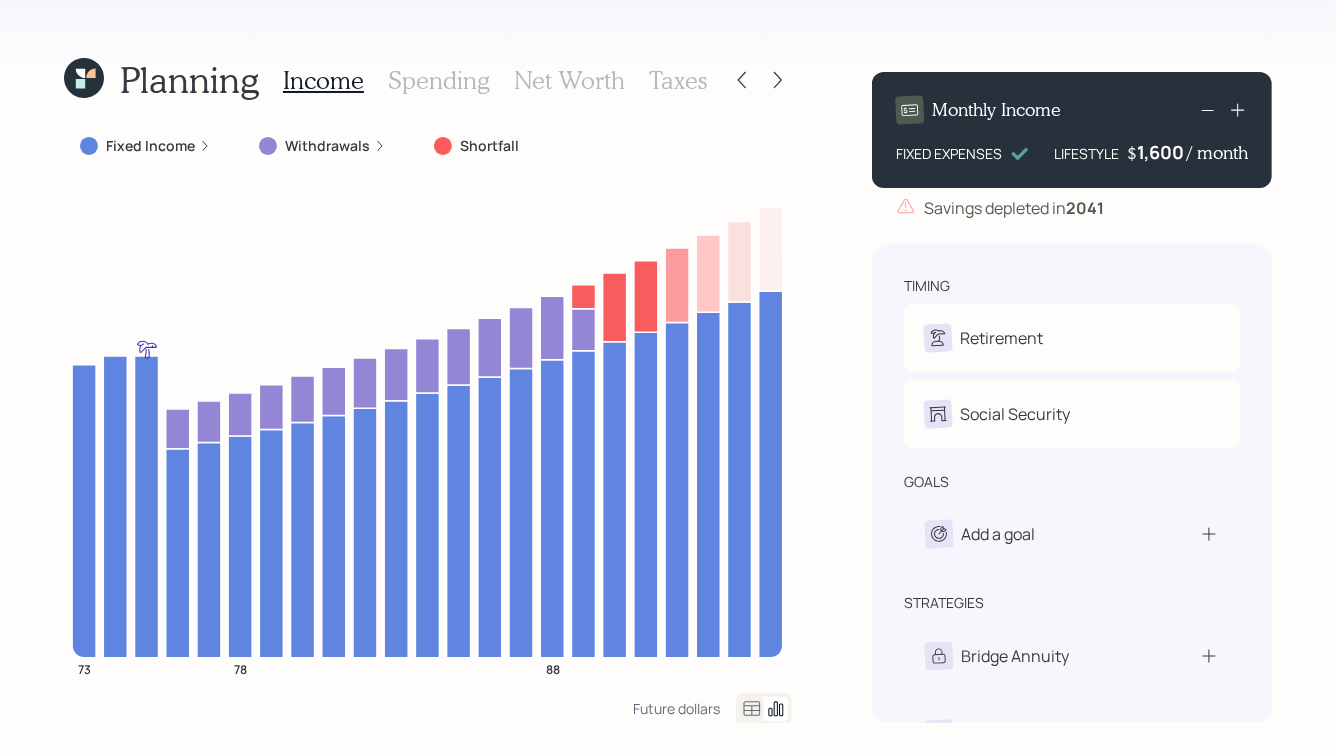 click on "Planning Income Spending Net Worth Taxes Fixed Income Withdrawals Shortfall 73 78 88 Future dollars Monthly Income FIXED EXPENSES LIFESTYLE $ 1,600  / month Savings depleted in  2041 timing Retirement D Retire at 74y 12m Social Security D Receiving goals Add a goal strategies Bridge Annuity Lifetime Income Annuity" at bounding box center (668, 377) 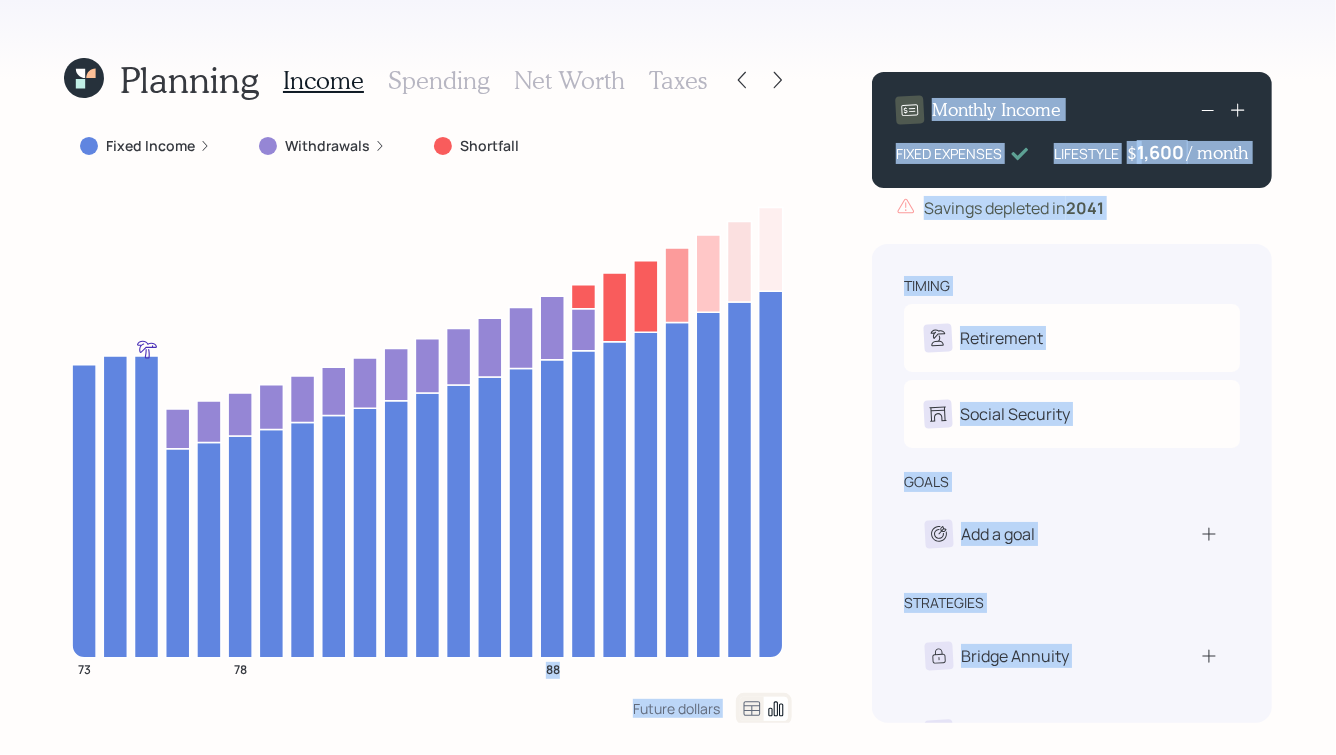 drag, startPoint x: 850, startPoint y: 700, endPoint x: 477, endPoint y: 276, distance: 564.71674 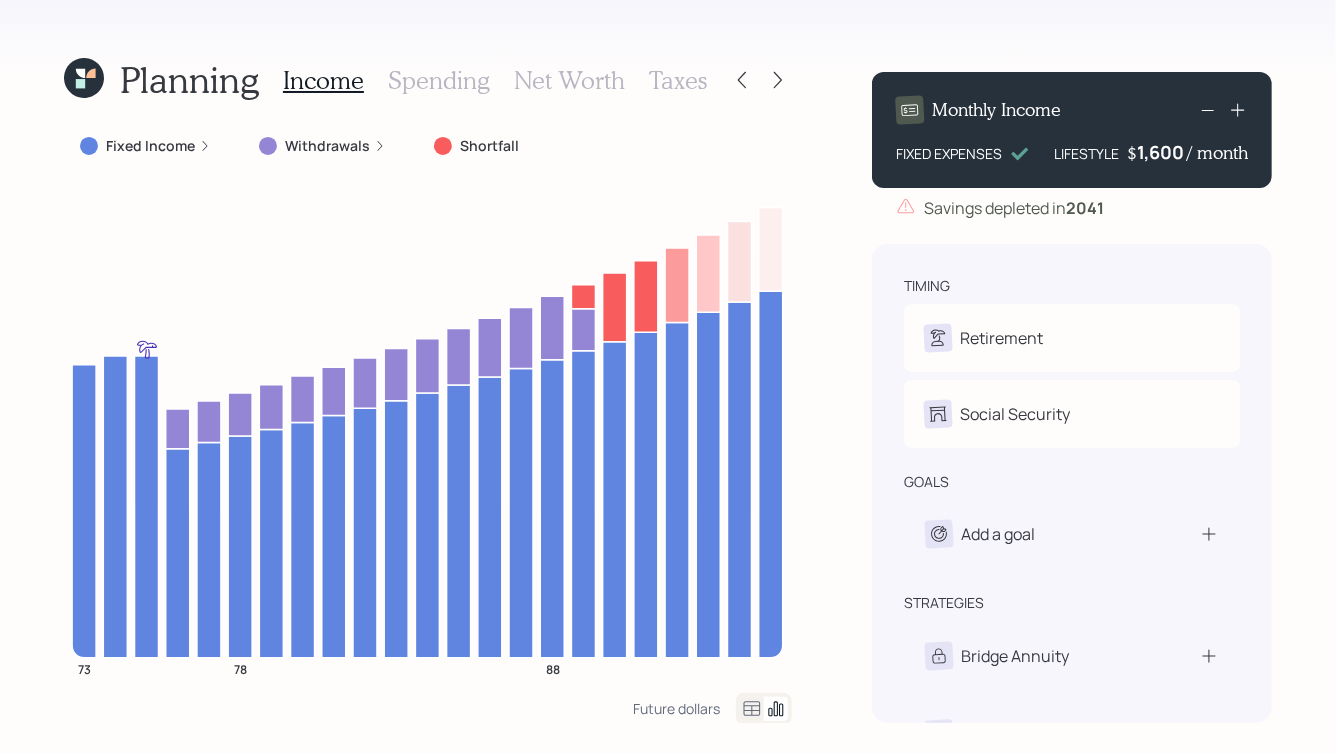 click on "Planning Income Spending Net Worth Taxes Fixed Income Withdrawals Shortfall 73 78 88 Future dollars Monthly Income FIXED EXPENSES LIFESTYLE $ 1,600  / month Savings depleted in  2041 timing Retirement D Retire at 74y 12m Social Security D Receiving goals Add a goal strategies Bridge Annuity Lifetime Income Annuity" at bounding box center (668, 377) 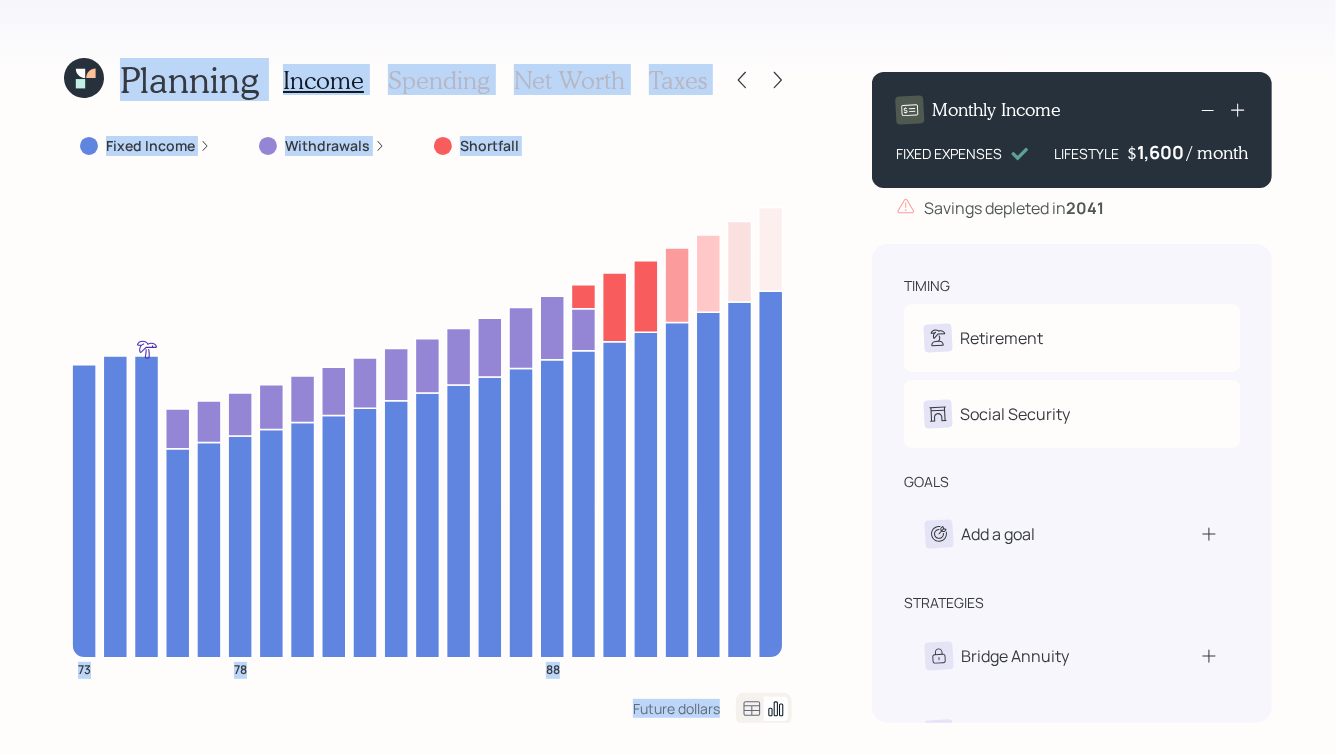 drag, startPoint x: 60, startPoint y: 20, endPoint x: 691, endPoint y: 725, distance: 946.1427 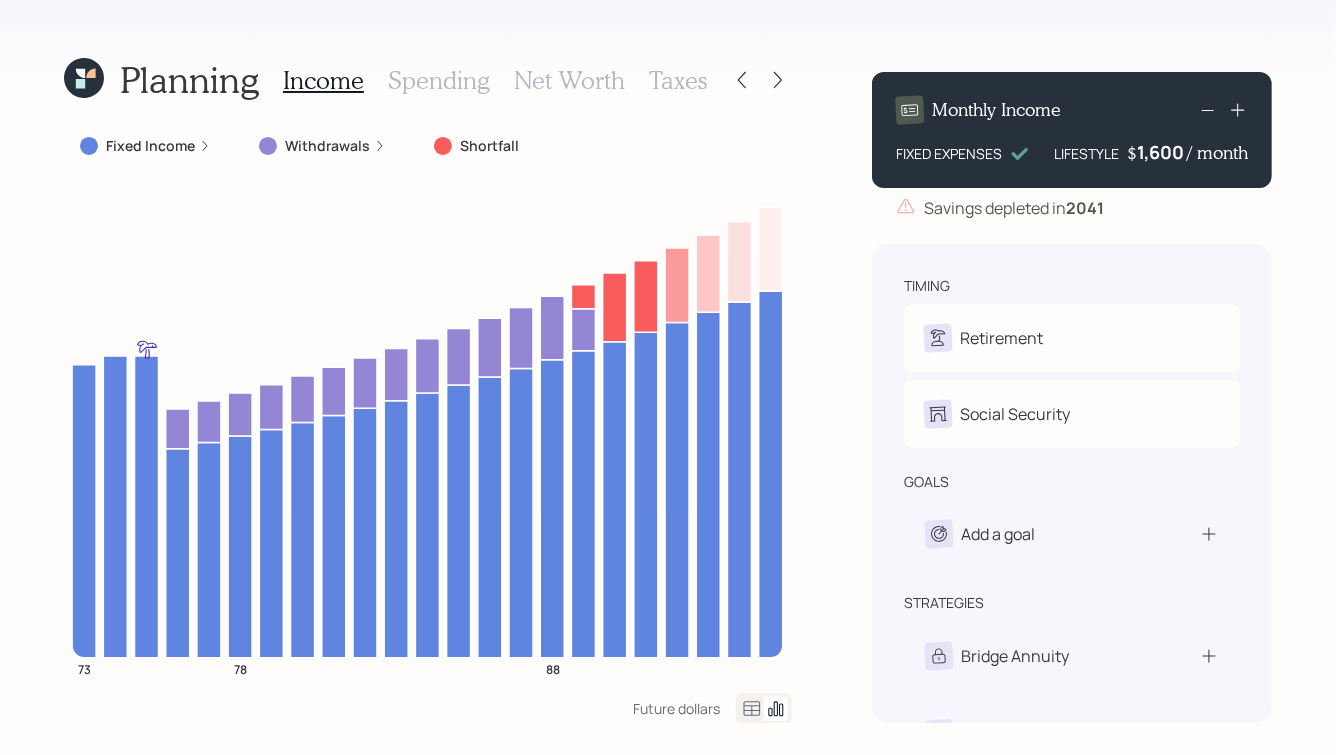 click on "Planning Income Spending Net Worth Taxes Fixed Income Withdrawals Shortfall 73 78 88 Future dollars Monthly Income FIXED EXPENSES LIFESTYLE $ 1,600  / month Savings depleted in  2041 timing Retirement D Retire at 74y 12m Social Security D Receiving goals Add a goal strategies Bridge Annuity Lifetime Income Annuity" at bounding box center [668, 377] 